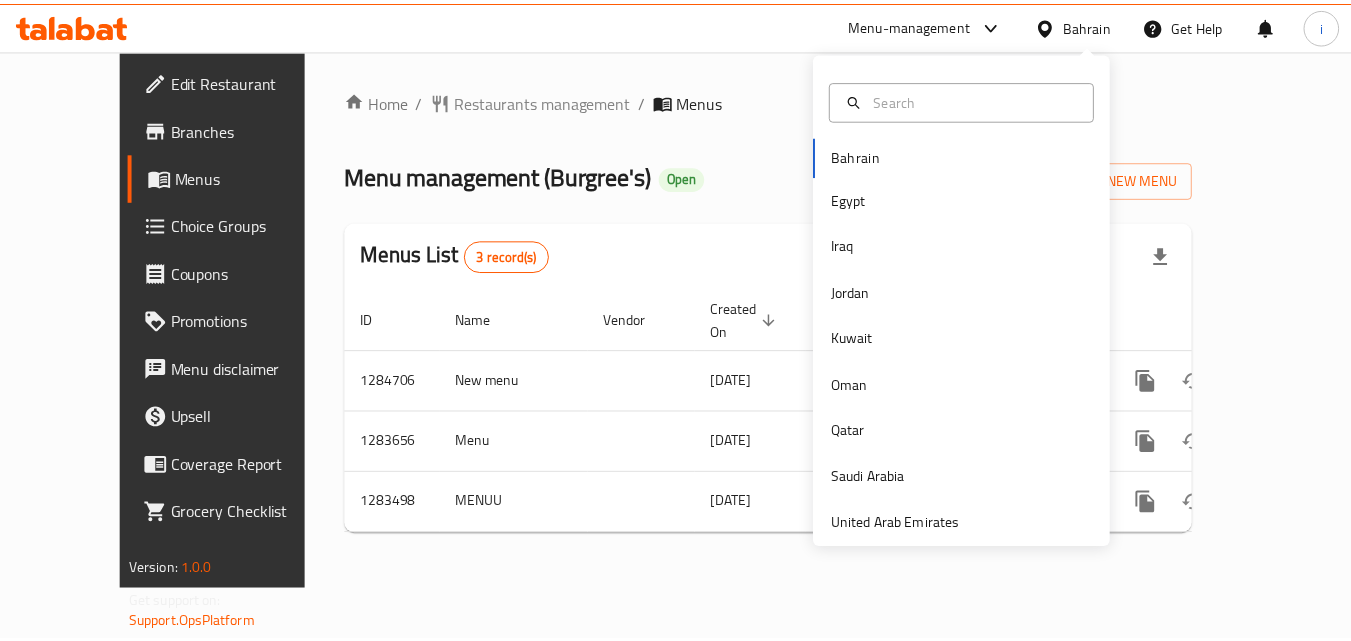 scroll, scrollTop: 0, scrollLeft: 0, axis: both 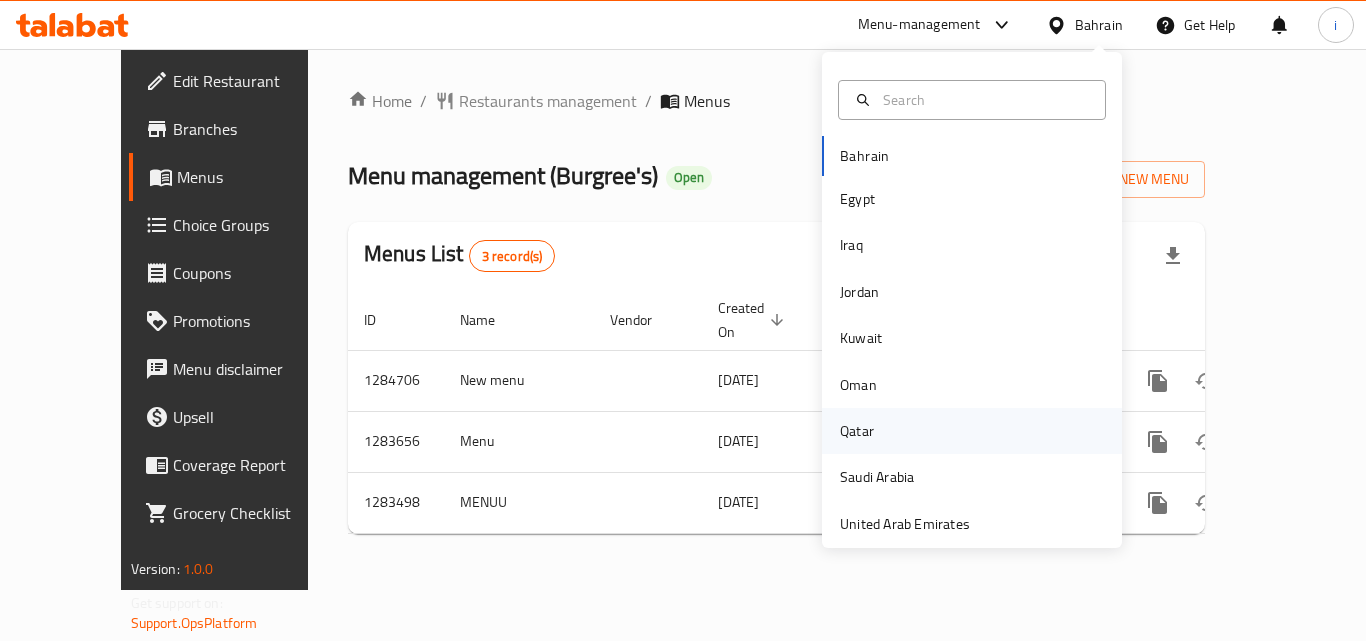 click on "Qatar" at bounding box center [857, 431] 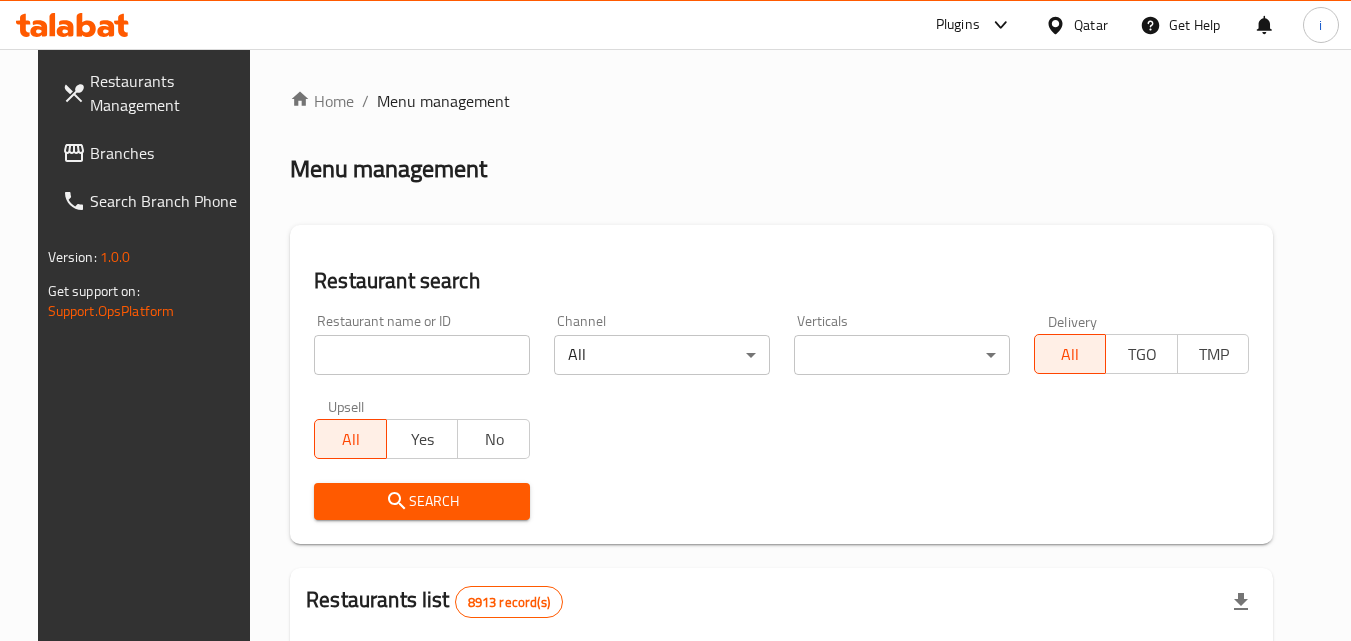 click on "Branches" at bounding box center [169, 153] 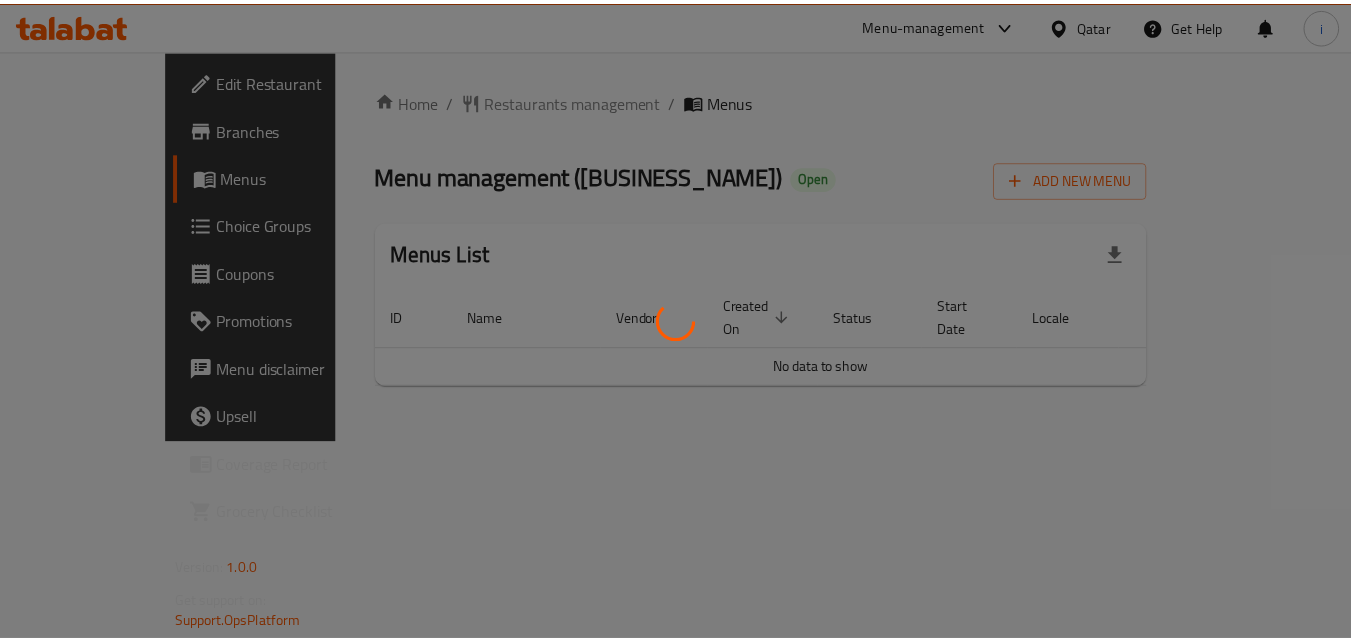 scroll, scrollTop: 0, scrollLeft: 0, axis: both 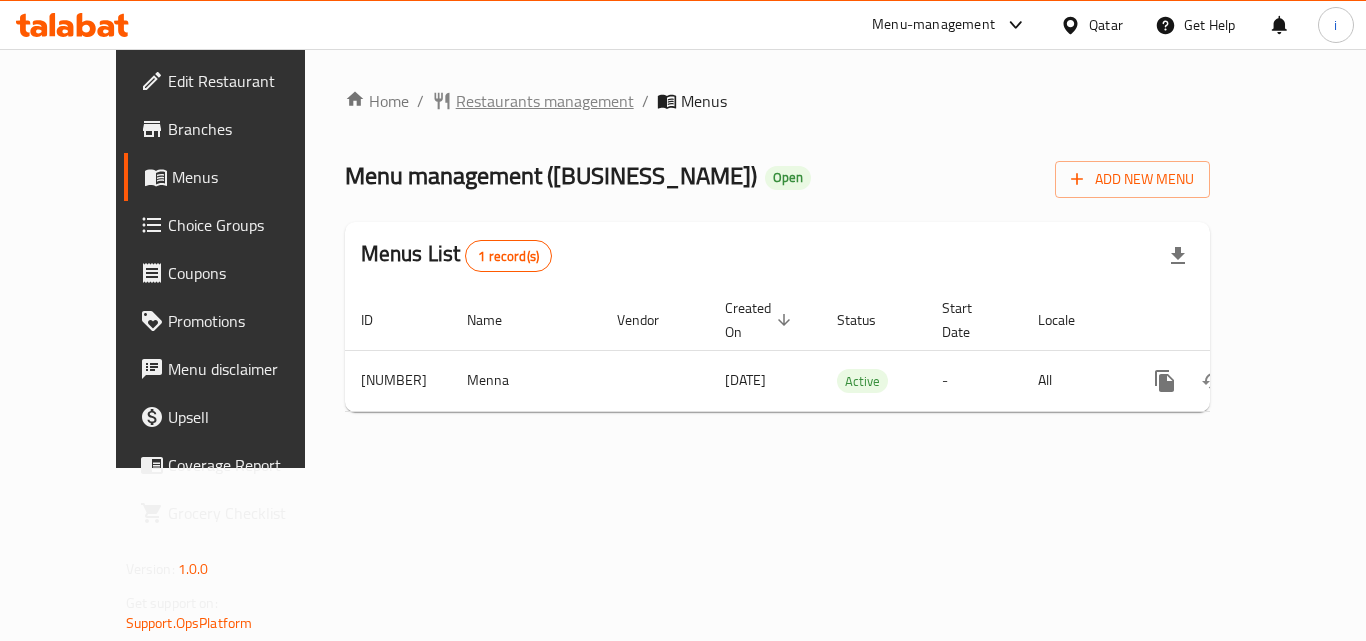 click on "Restaurants management" at bounding box center (545, 101) 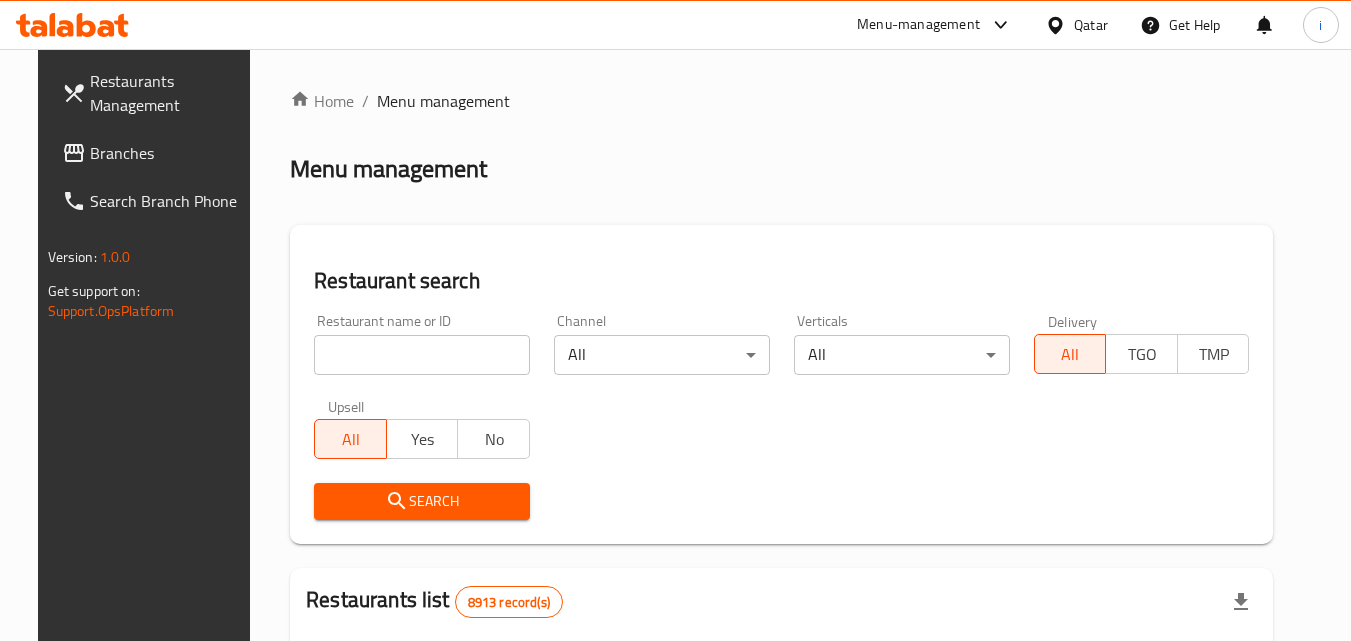 click at bounding box center [422, 355] 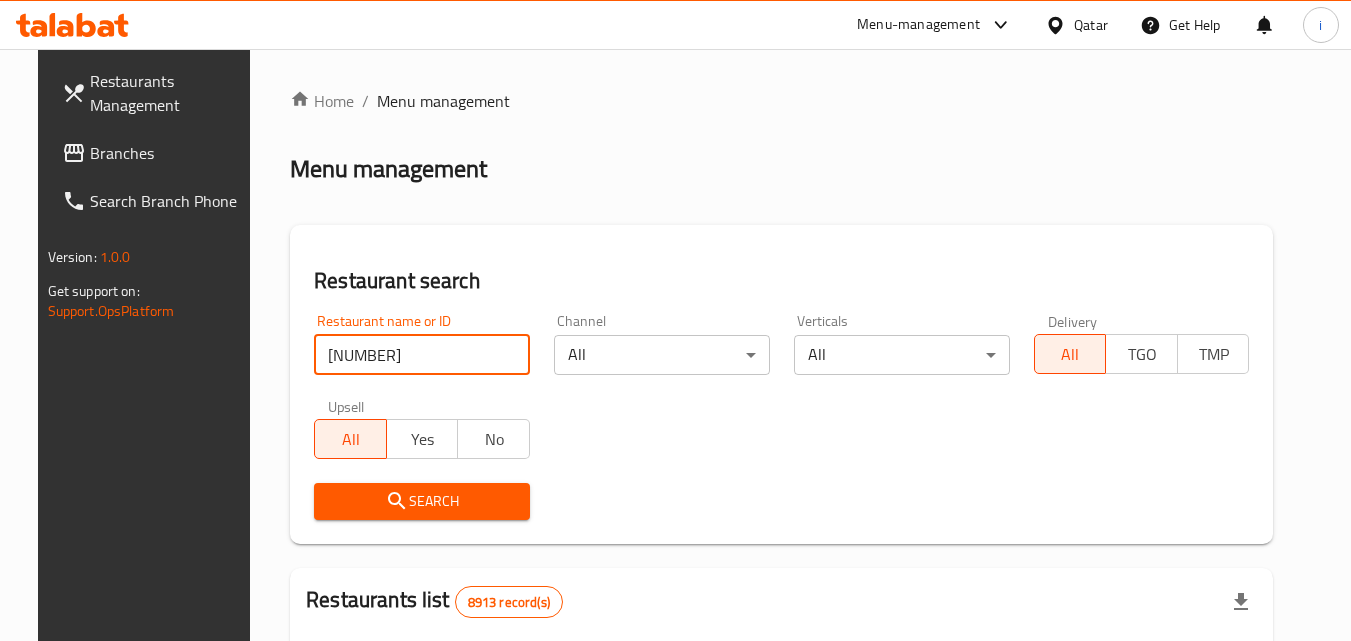 type on "692204" 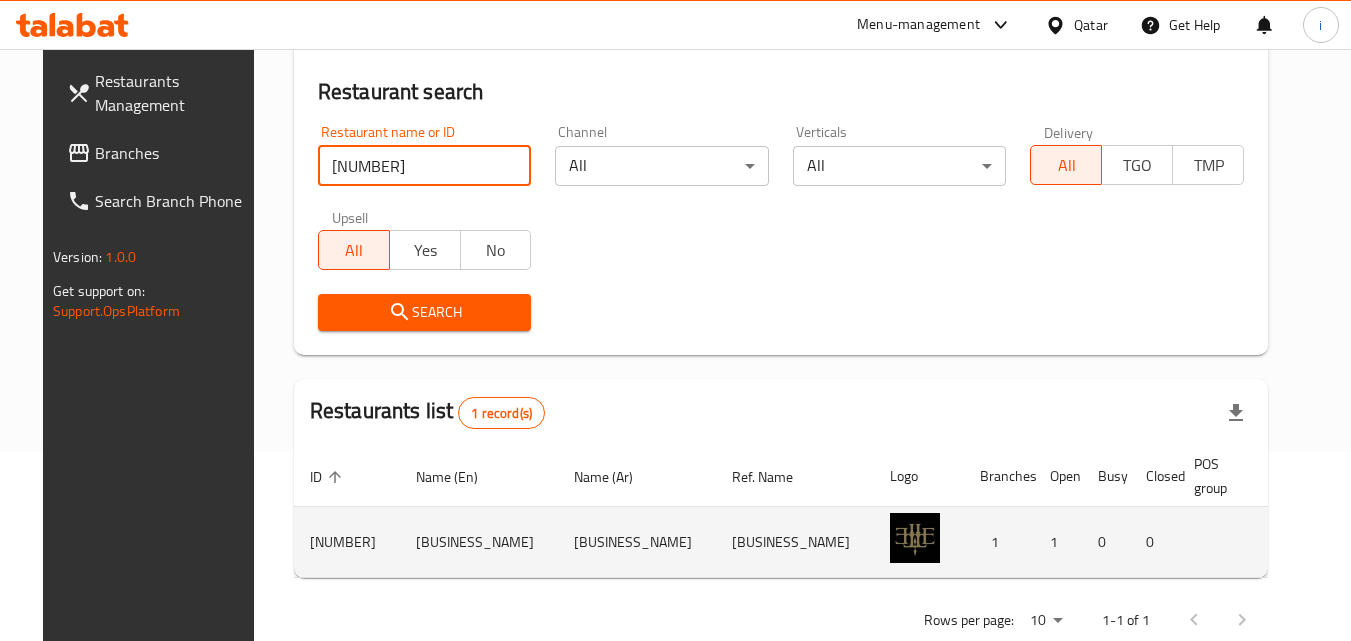 scroll, scrollTop: 276, scrollLeft: 0, axis: vertical 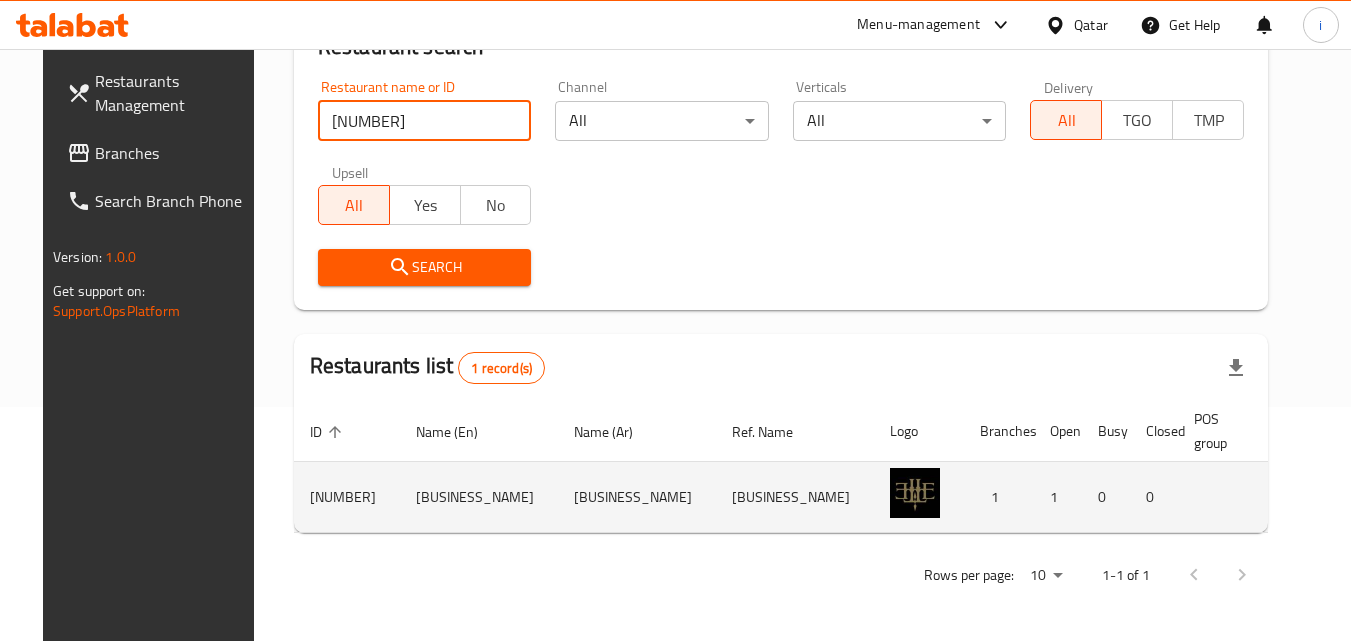 click 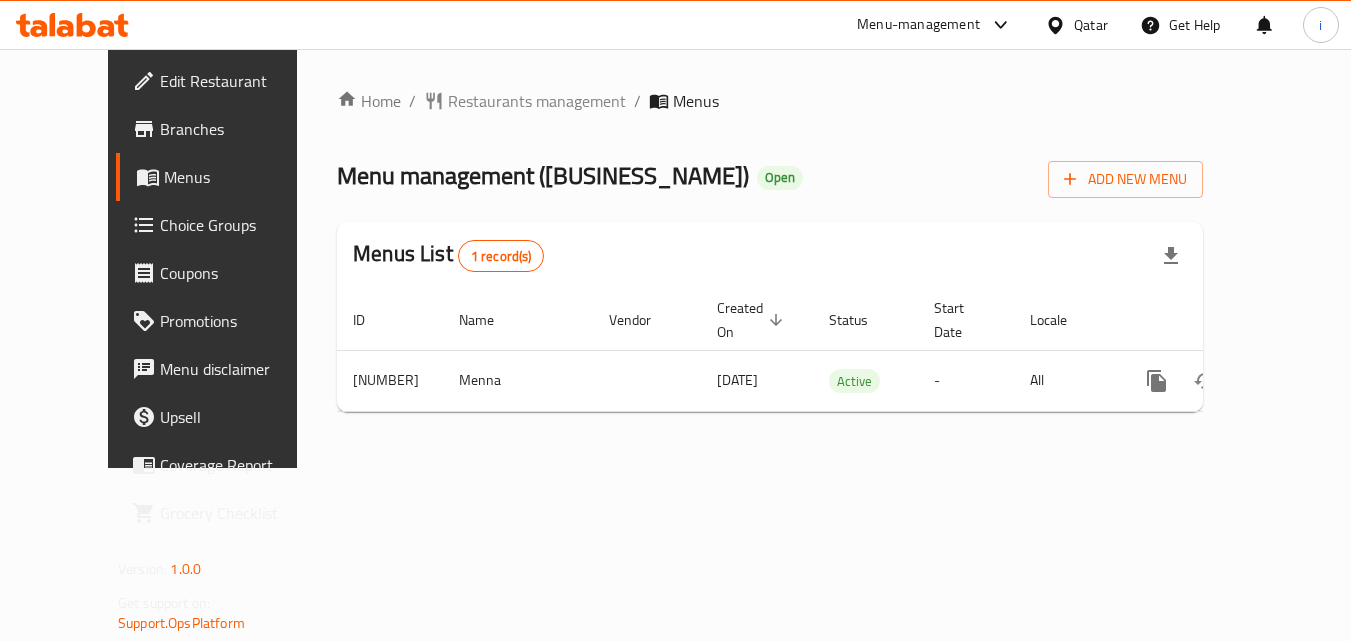 scroll, scrollTop: 0, scrollLeft: 0, axis: both 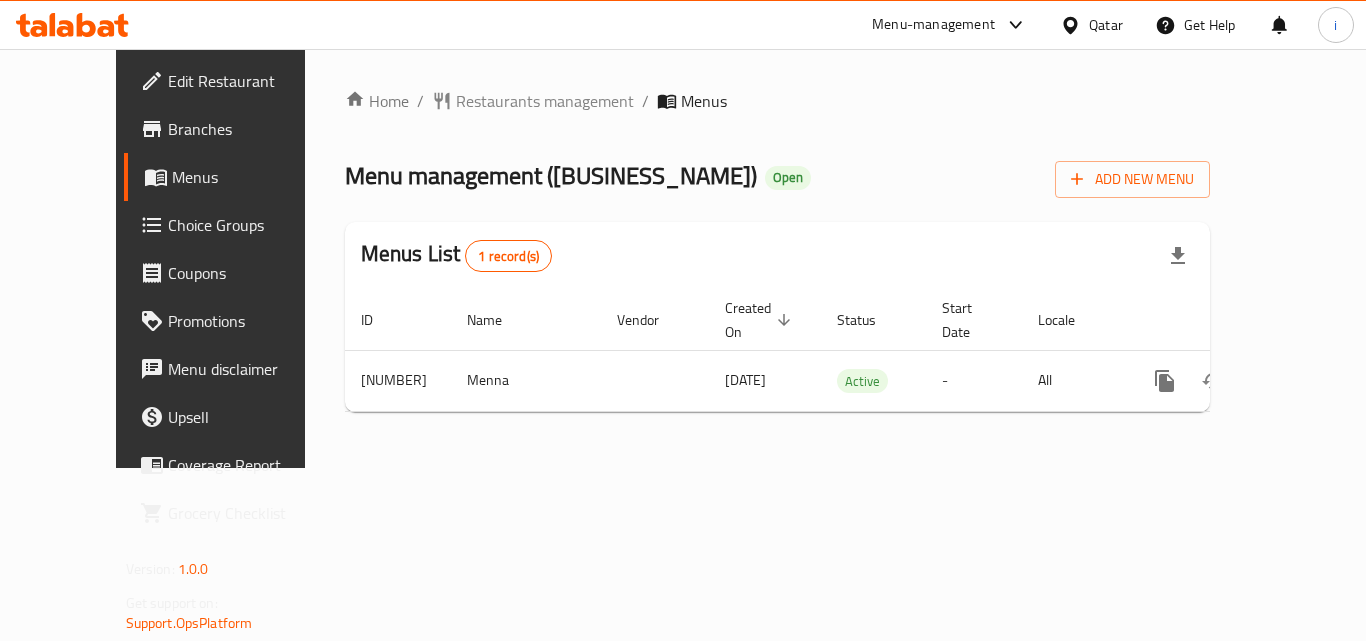 click on "Qatar" at bounding box center [1106, 25] 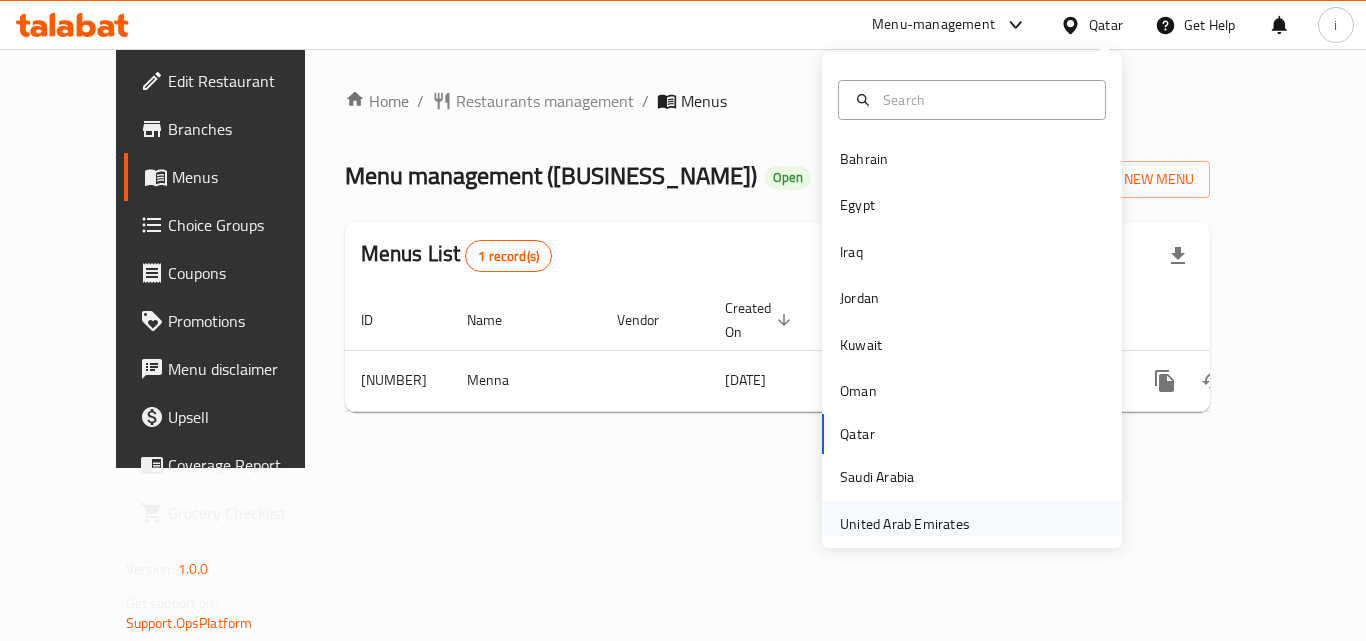 click on "United Arab Emirates" at bounding box center (905, 524) 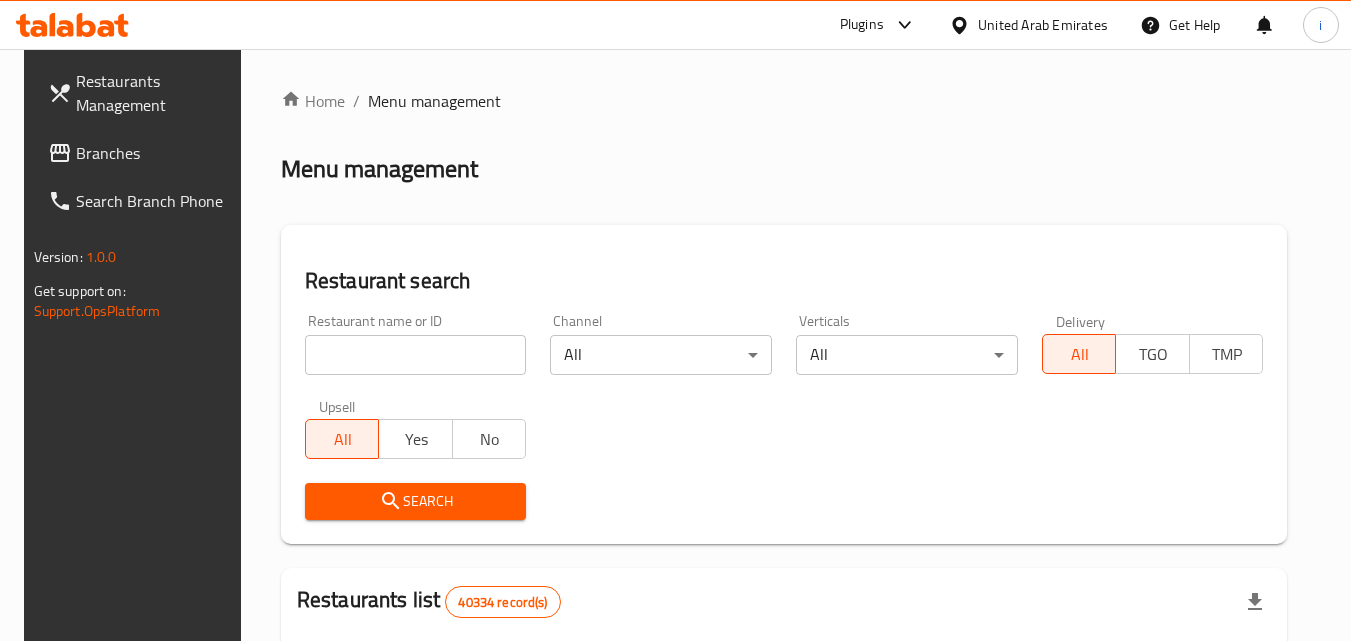 click on "Branches" at bounding box center (155, 153) 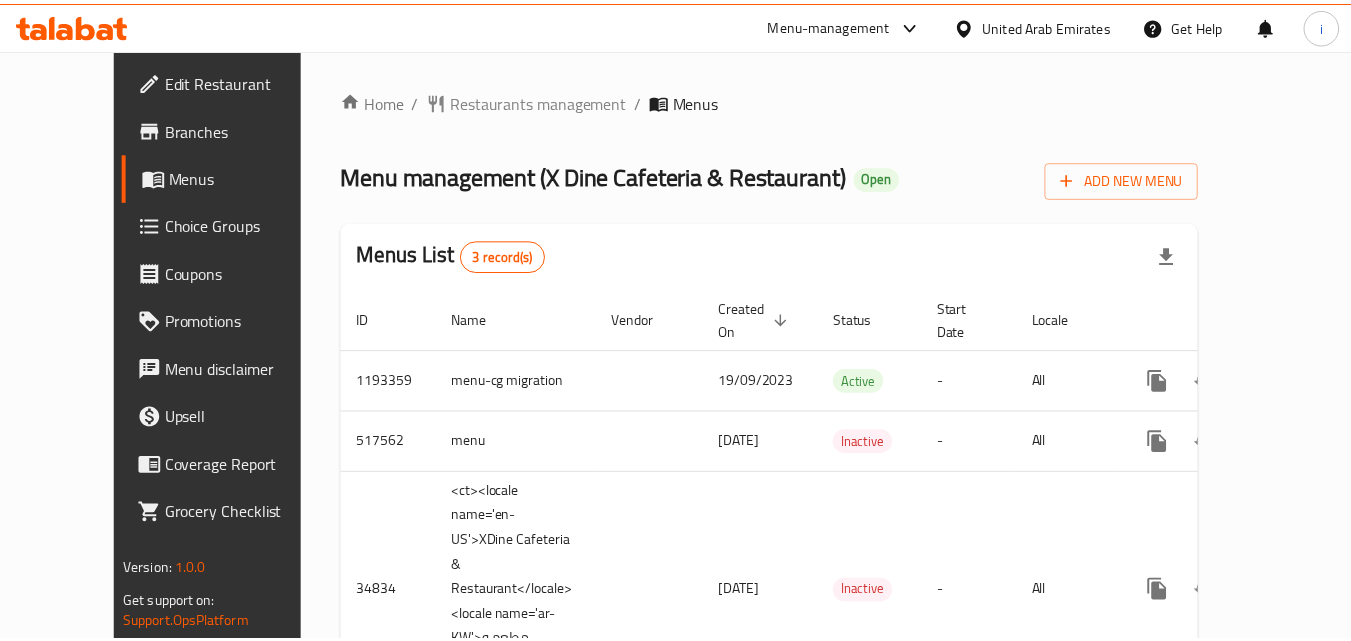 scroll, scrollTop: 0, scrollLeft: 0, axis: both 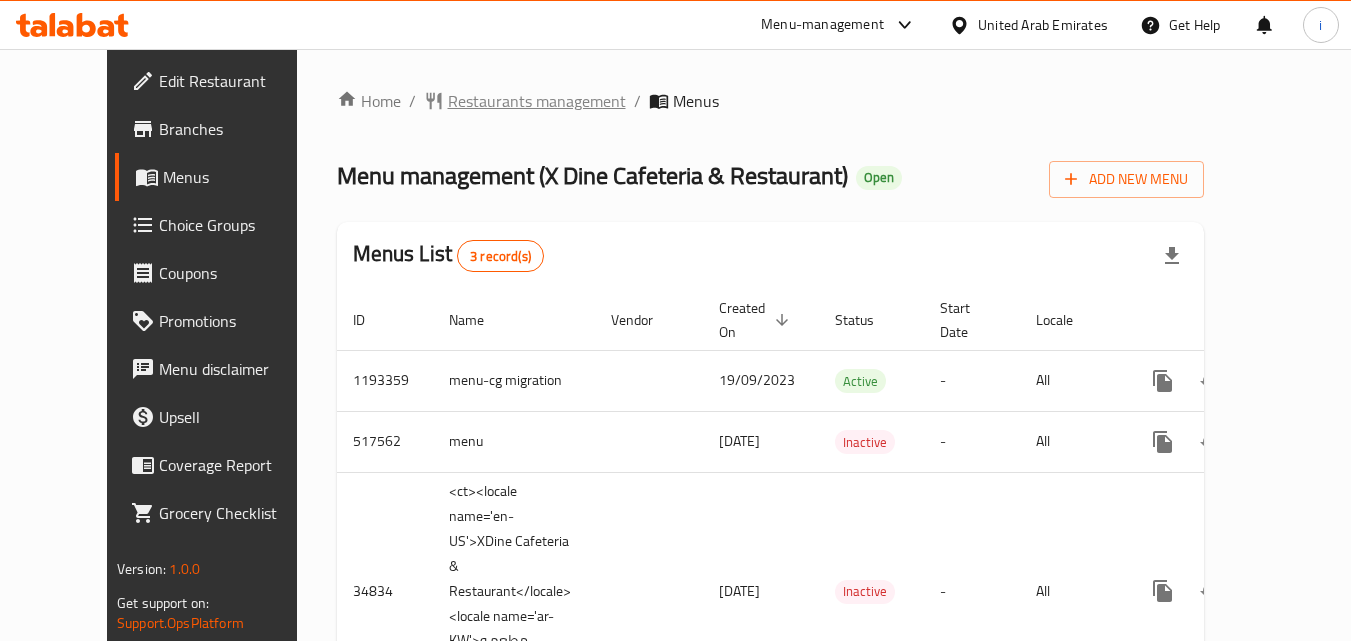 click on "Restaurants management" at bounding box center (537, 101) 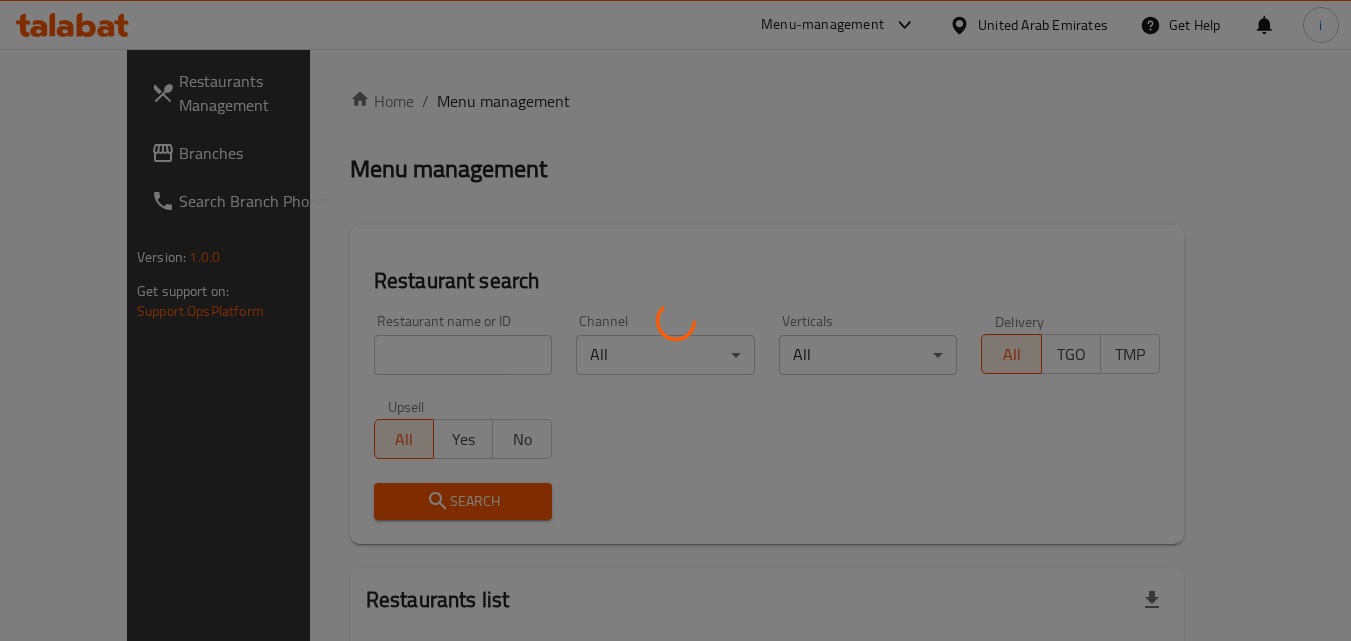 click at bounding box center [675, 320] 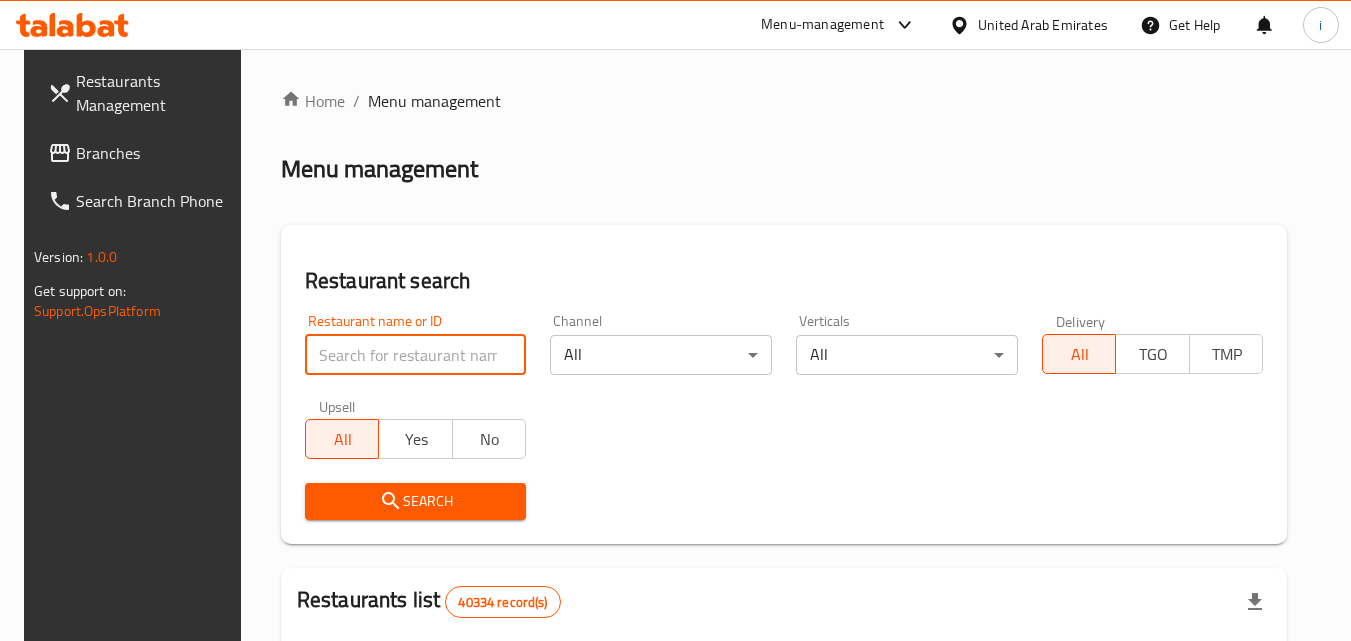 click at bounding box center (416, 355) 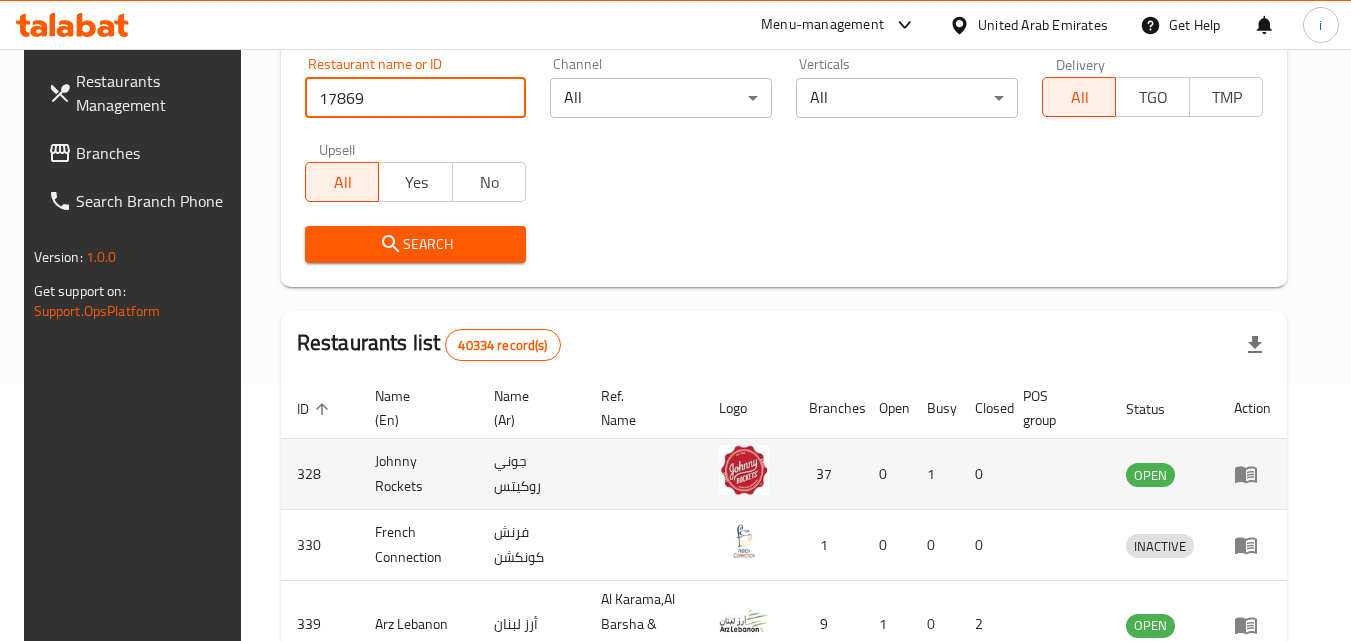 scroll, scrollTop: 400, scrollLeft: 0, axis: vertical 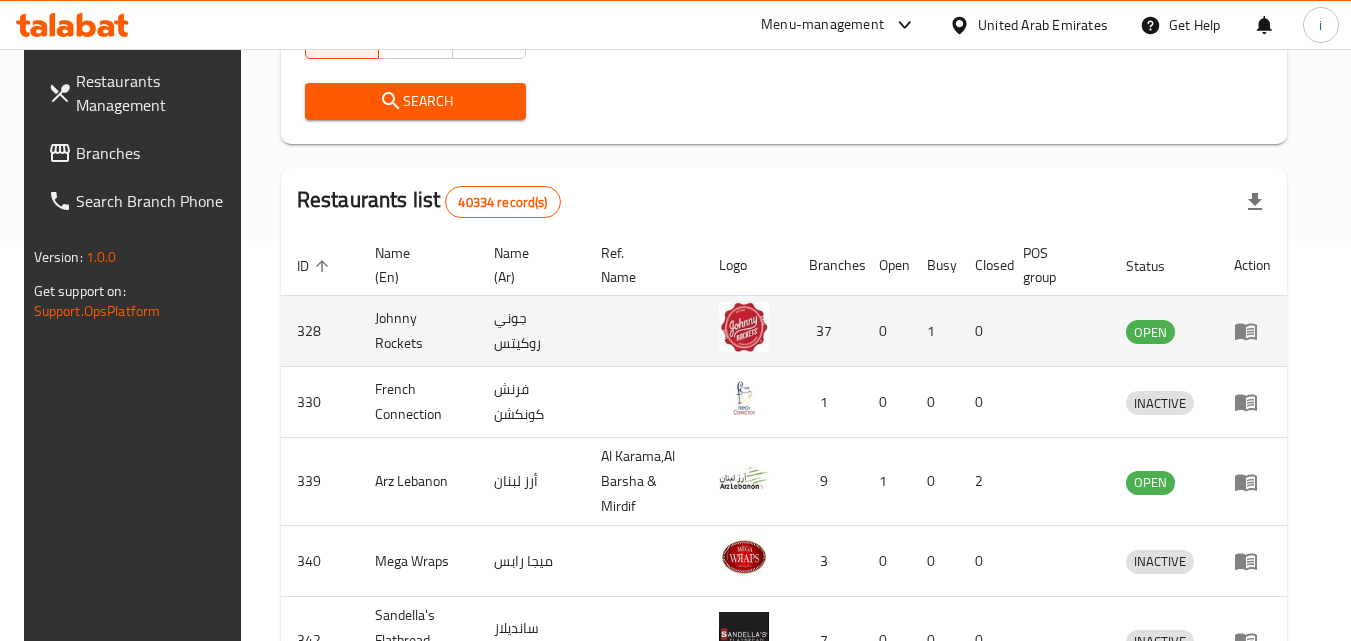 type on "17869" 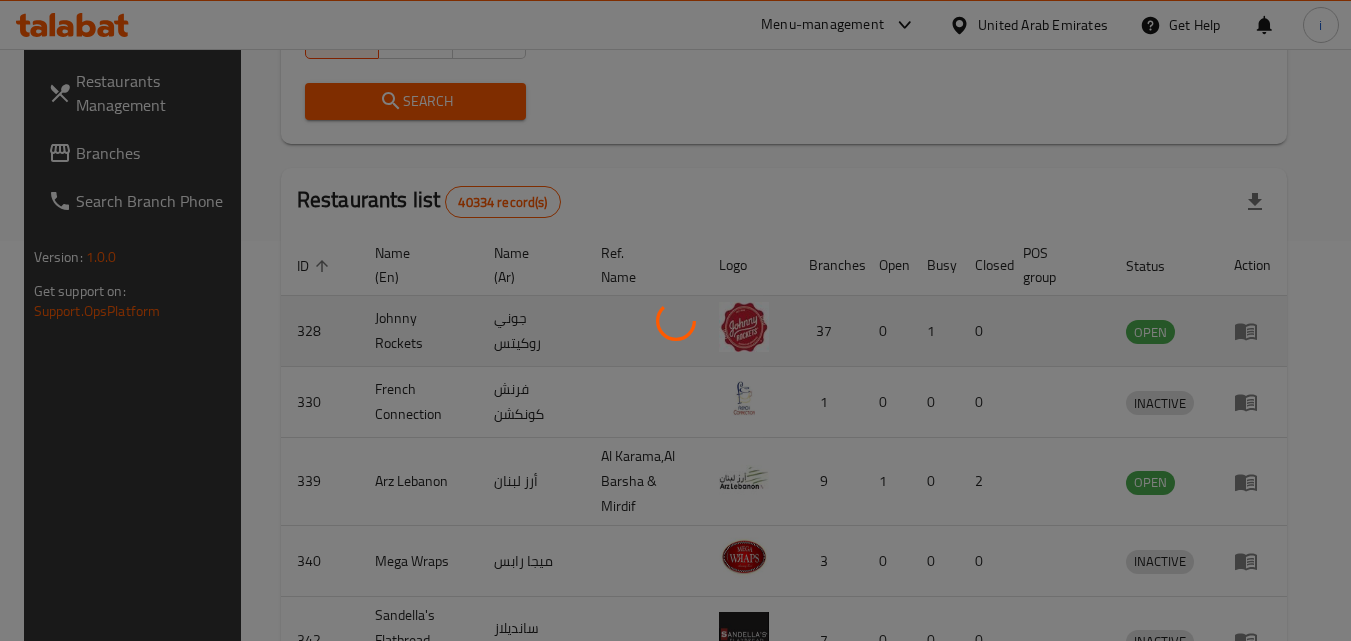 scroll, scrollTop: 251, scrollLeft: 0, axis: vertical 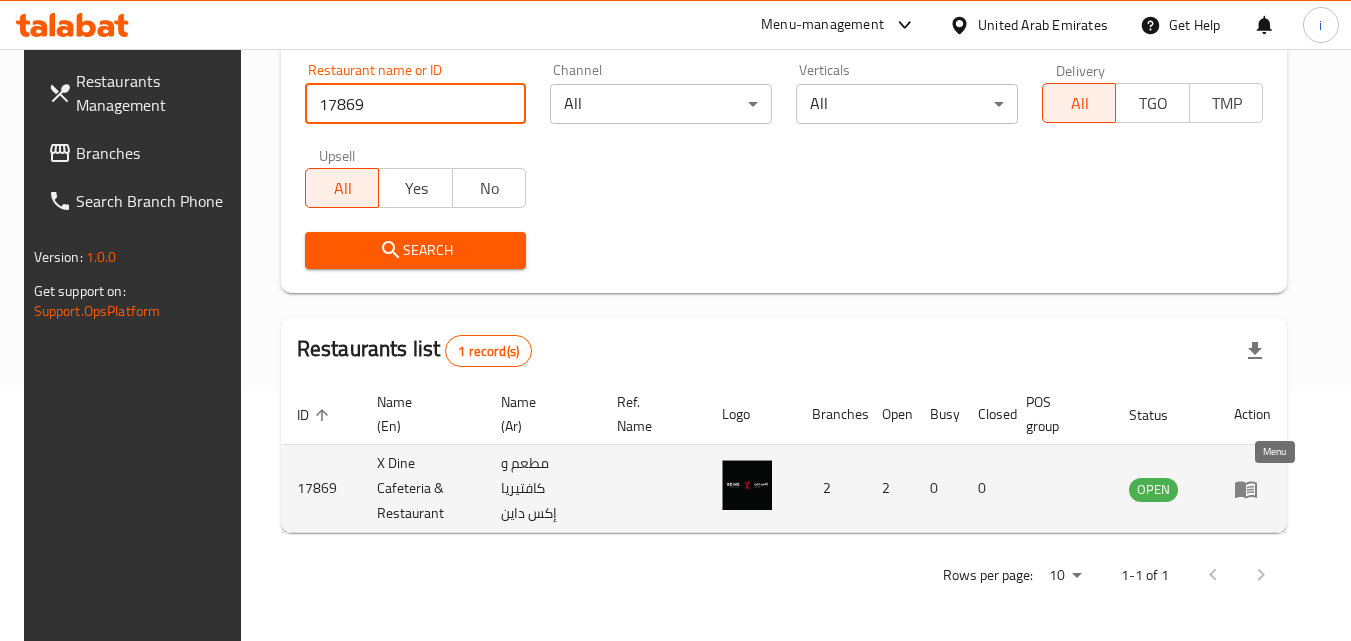 click 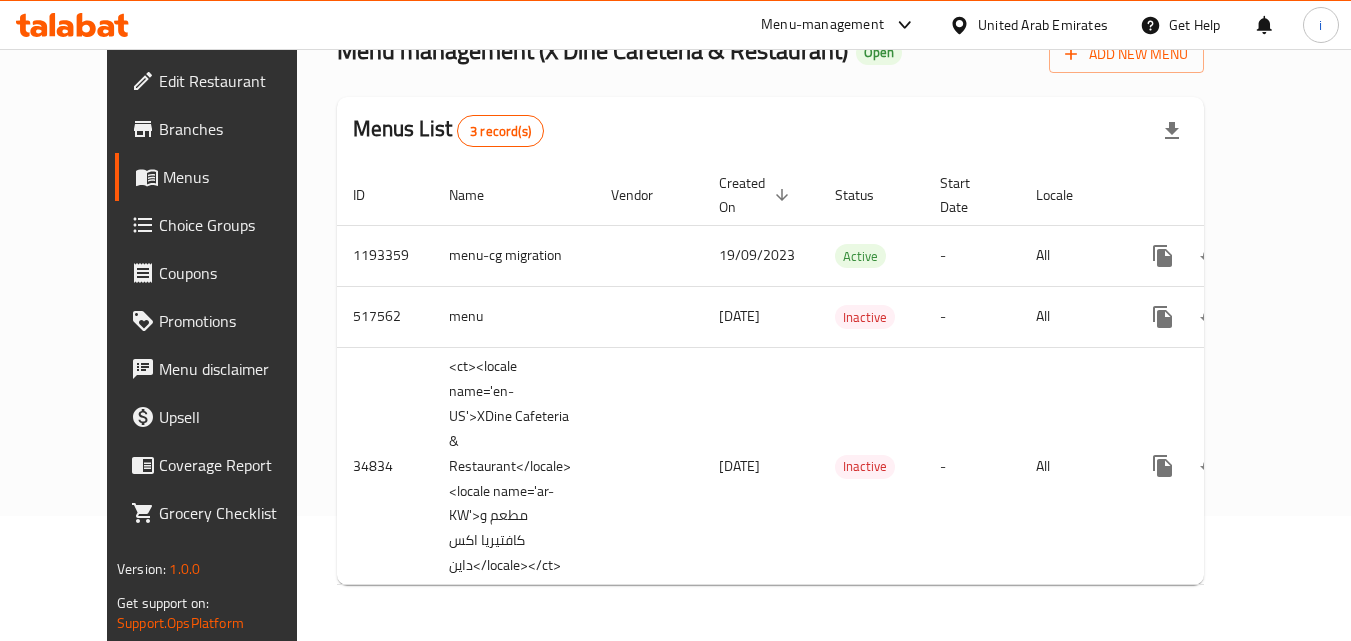 scroll, scrollTop: 125, scrollLeft: 0, axis: vertical 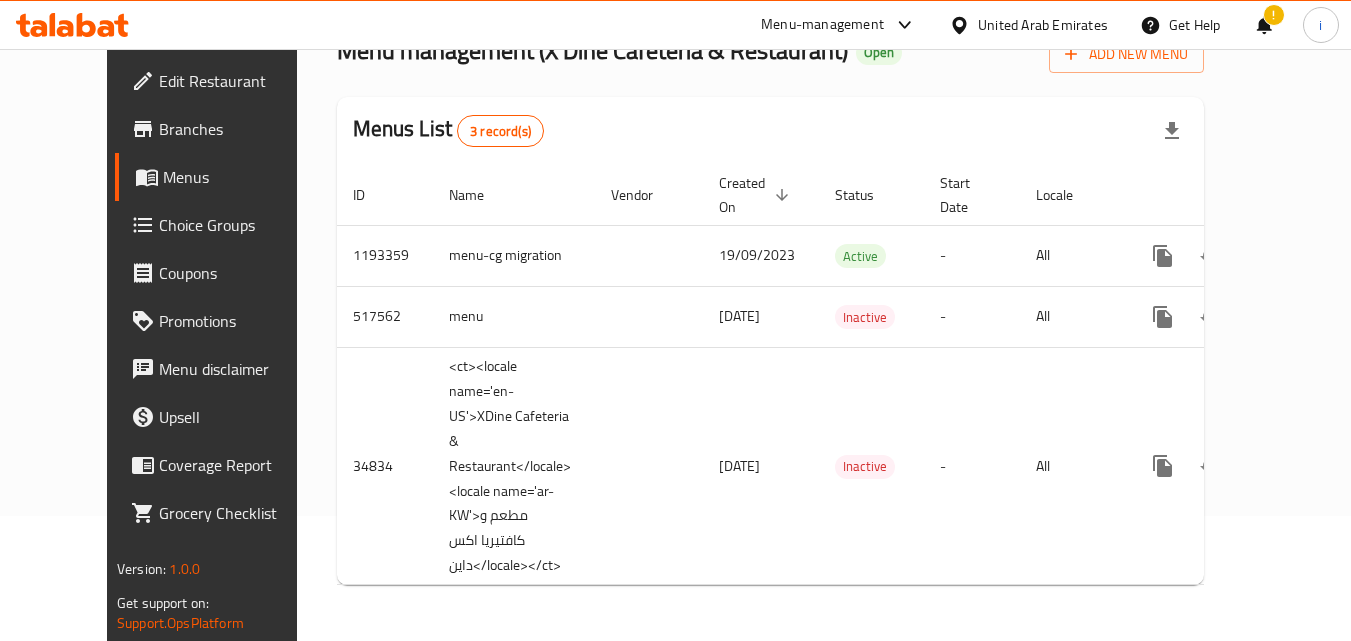 click on "United Arab Emirates" at bounding box center (1043, 25) 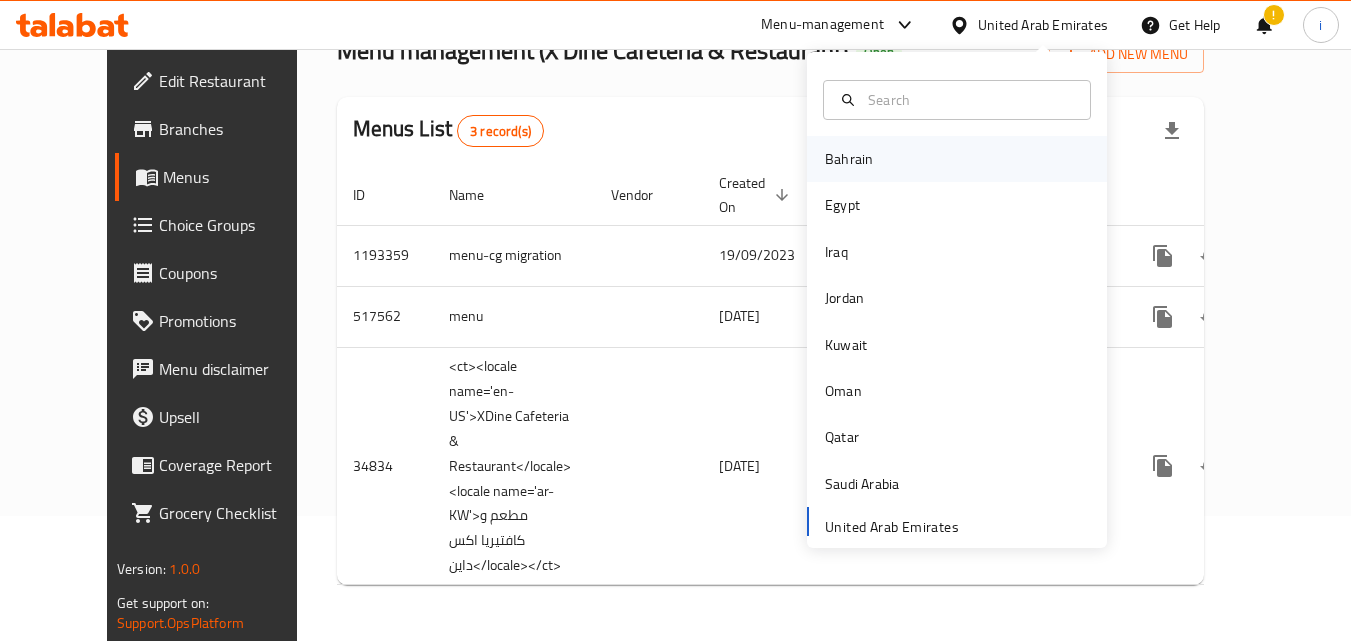 click on "Bahrain" at bounding box center [849, 159] 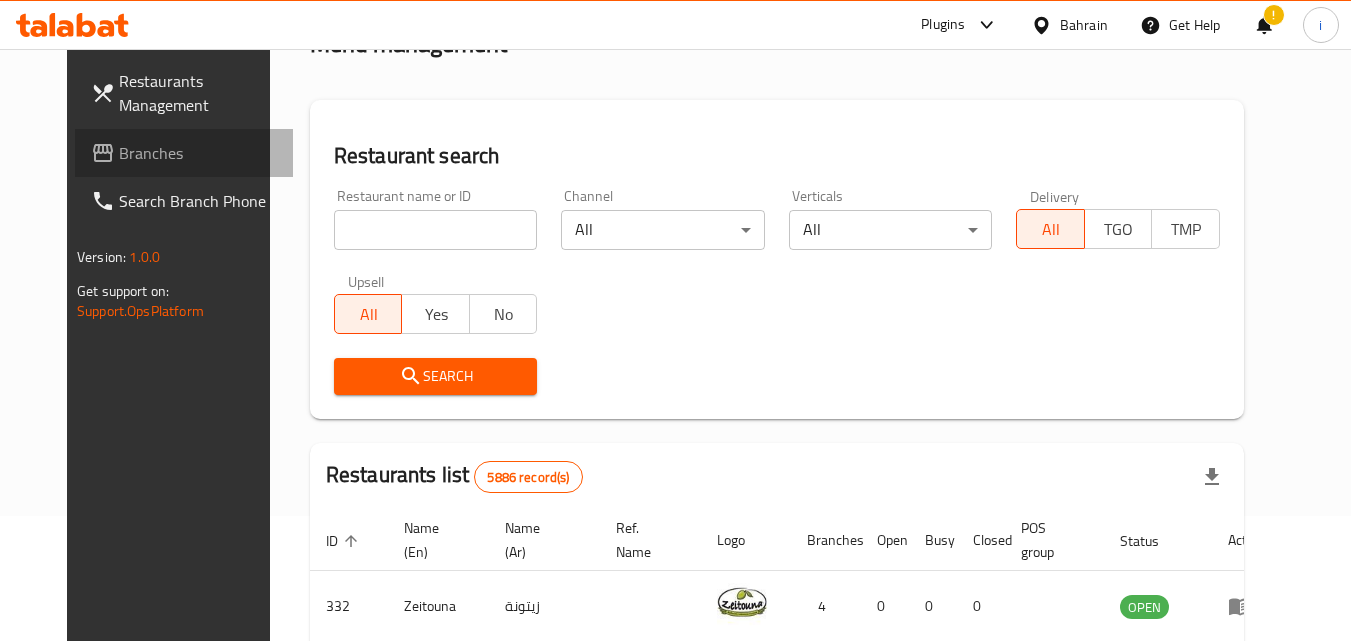 click on "Branches" at bounding box center (198, 153) 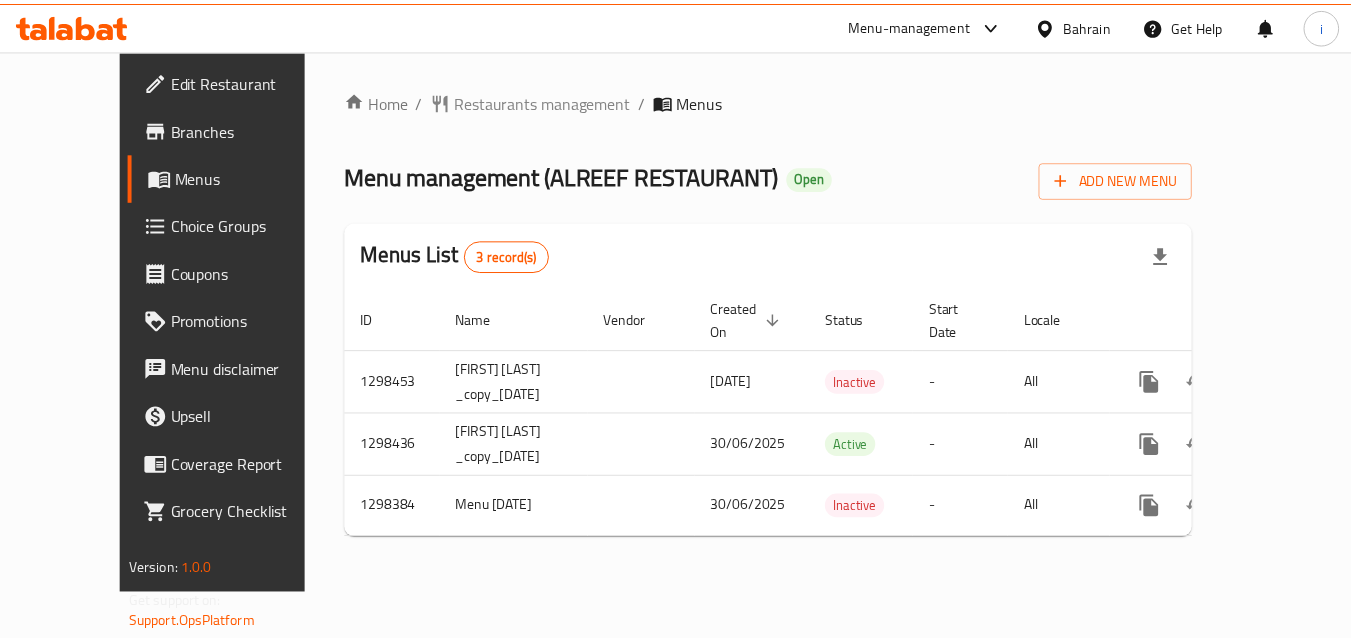 scroll, scrollTop: 0, scrollLeft: 0, axis: both 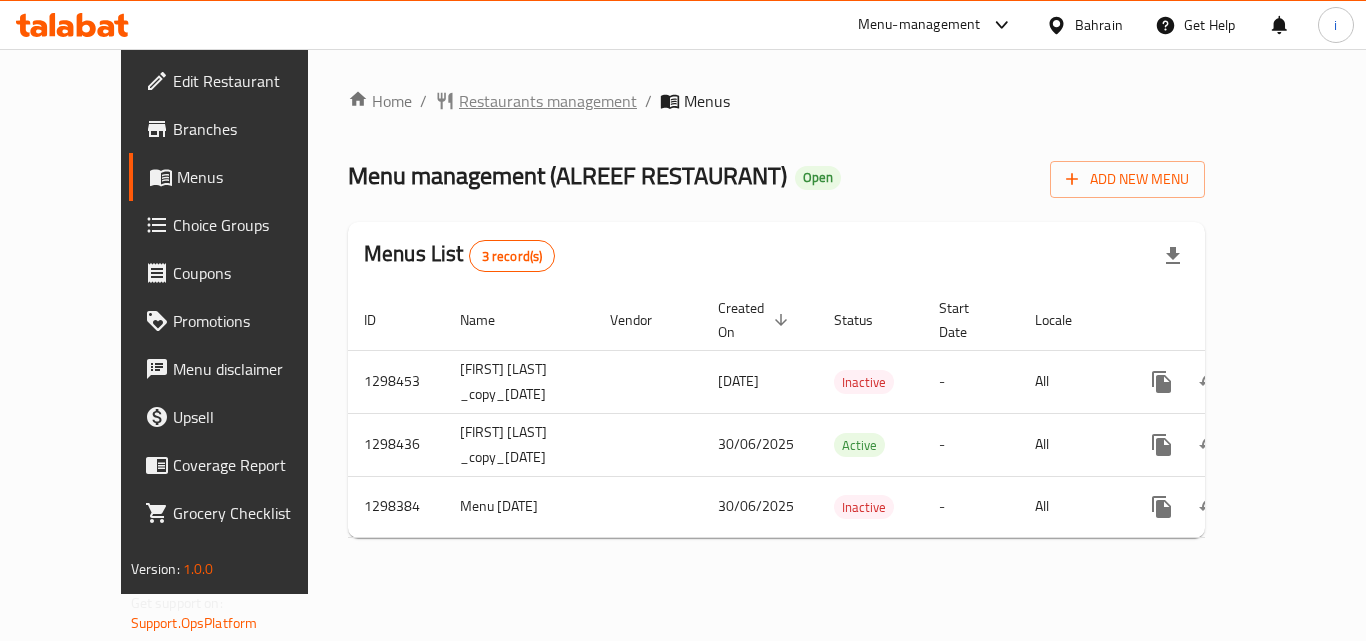 click on "Restaurants management" at bounding box center [548, 101] 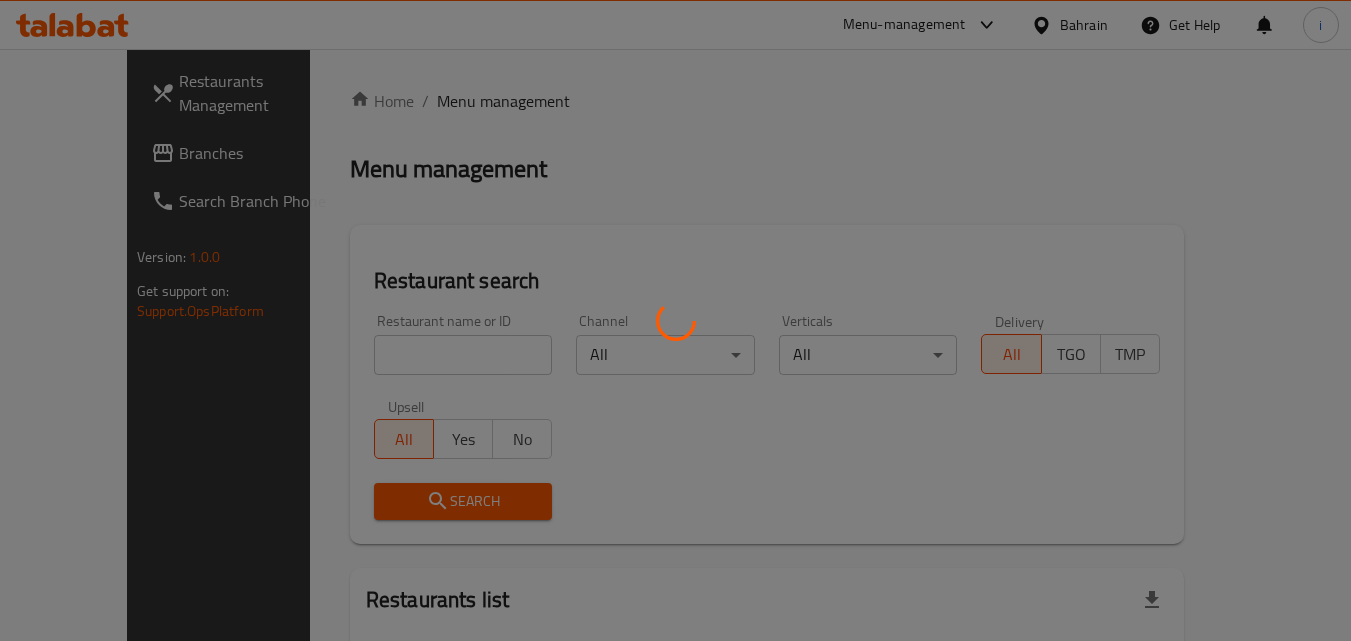 click at bounding box center (675, 320) 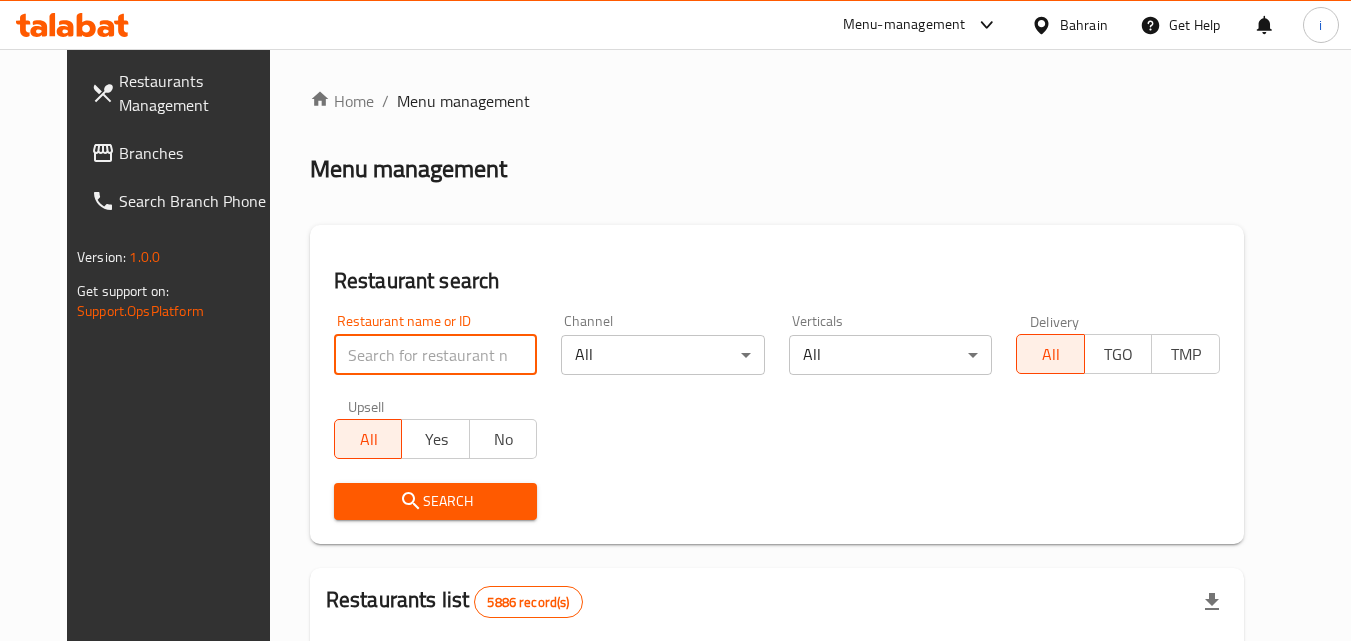 click at bounding box center (436, 355) 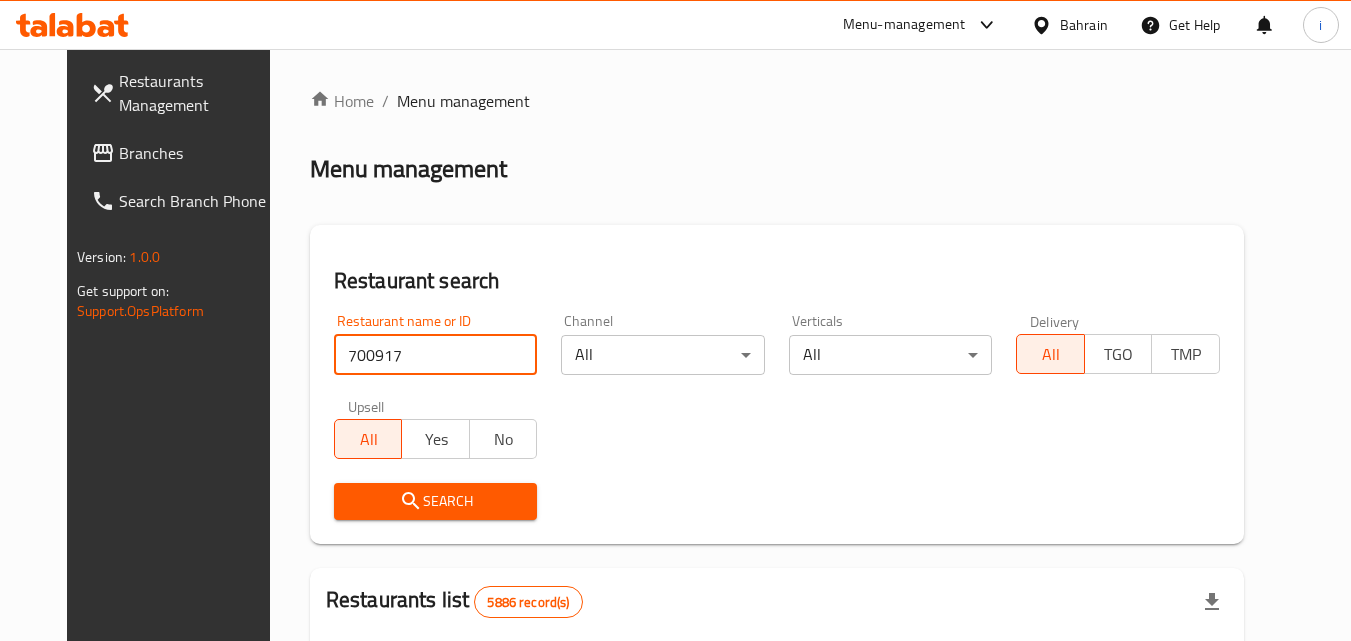 type on "700917" 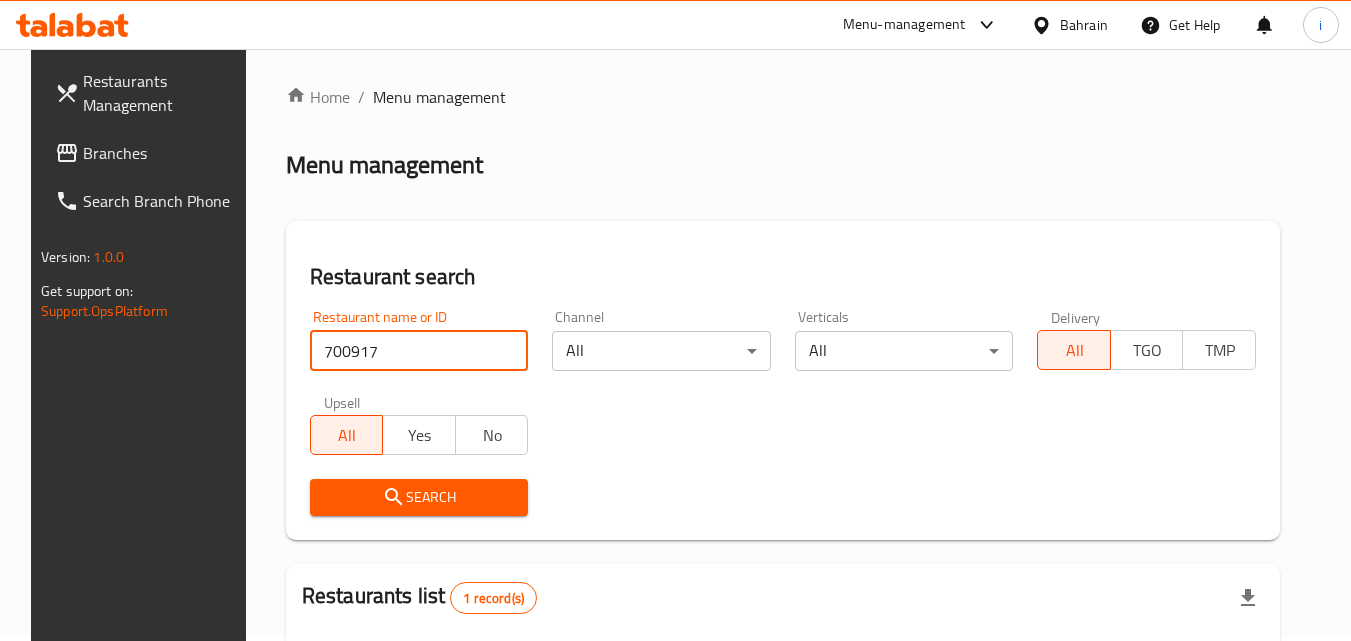 scroll, scrollTop: 234, scrollLeft: 0, axis: vertical 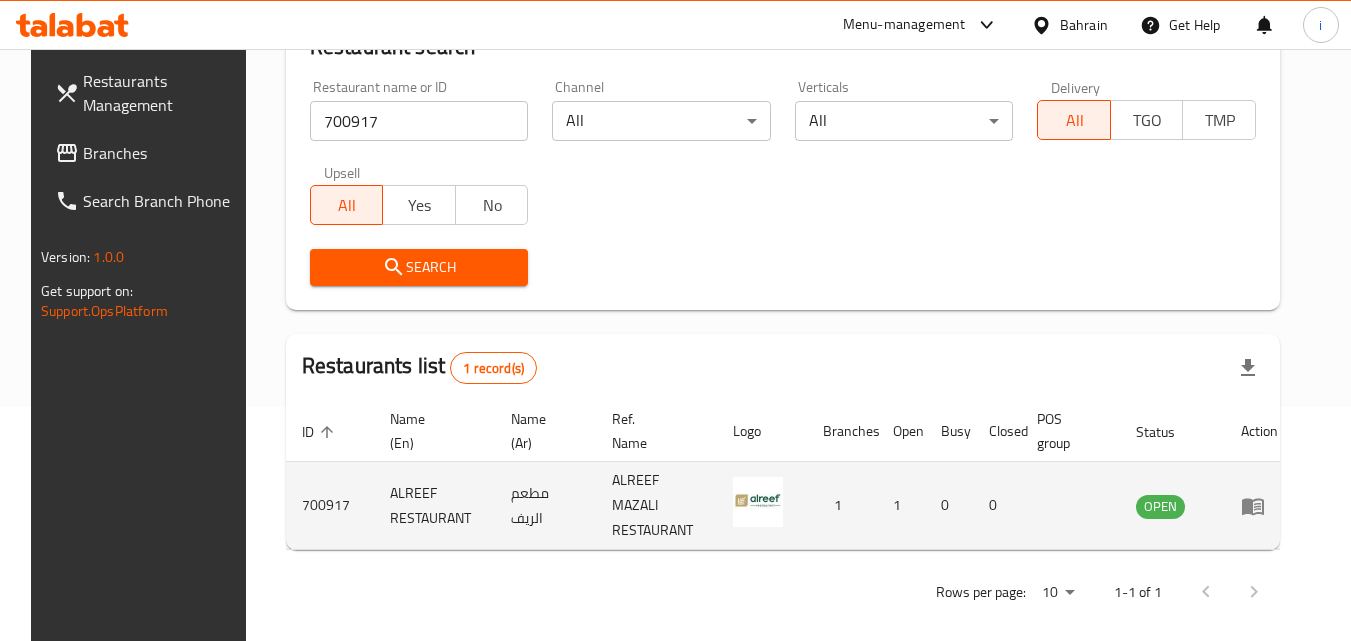 click at bounding box center (1259, 506) 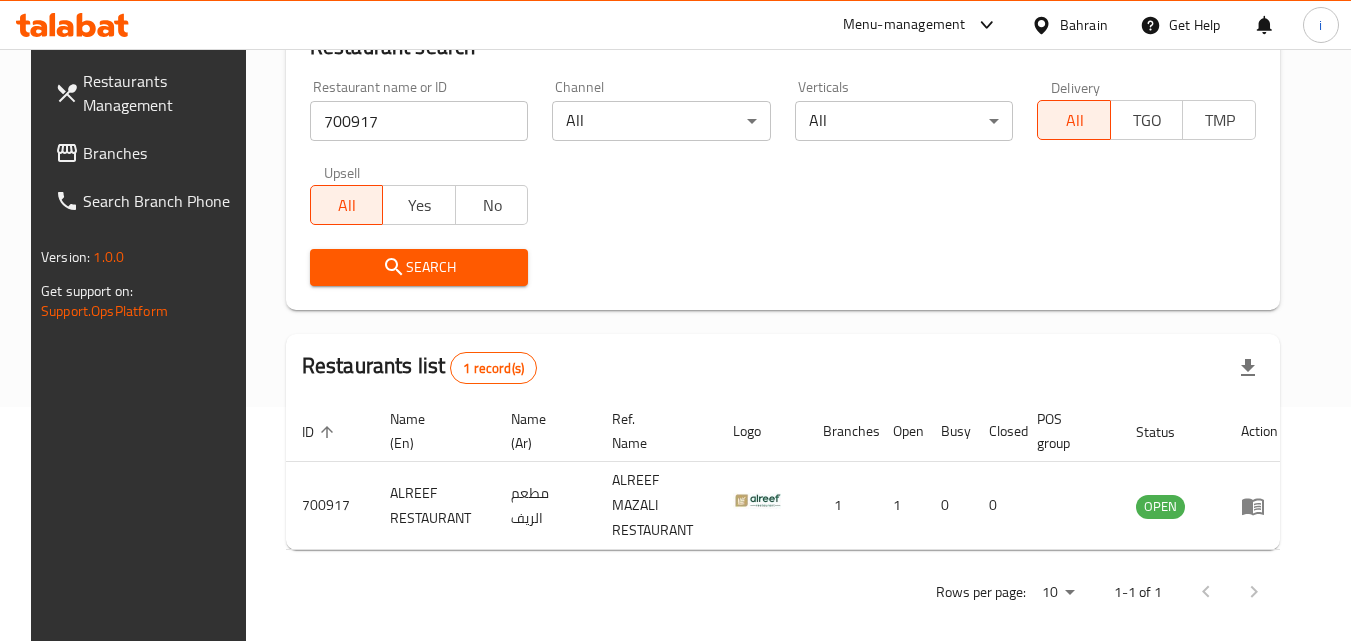 click on "Bahrain" at bounding box center [1084, 25] 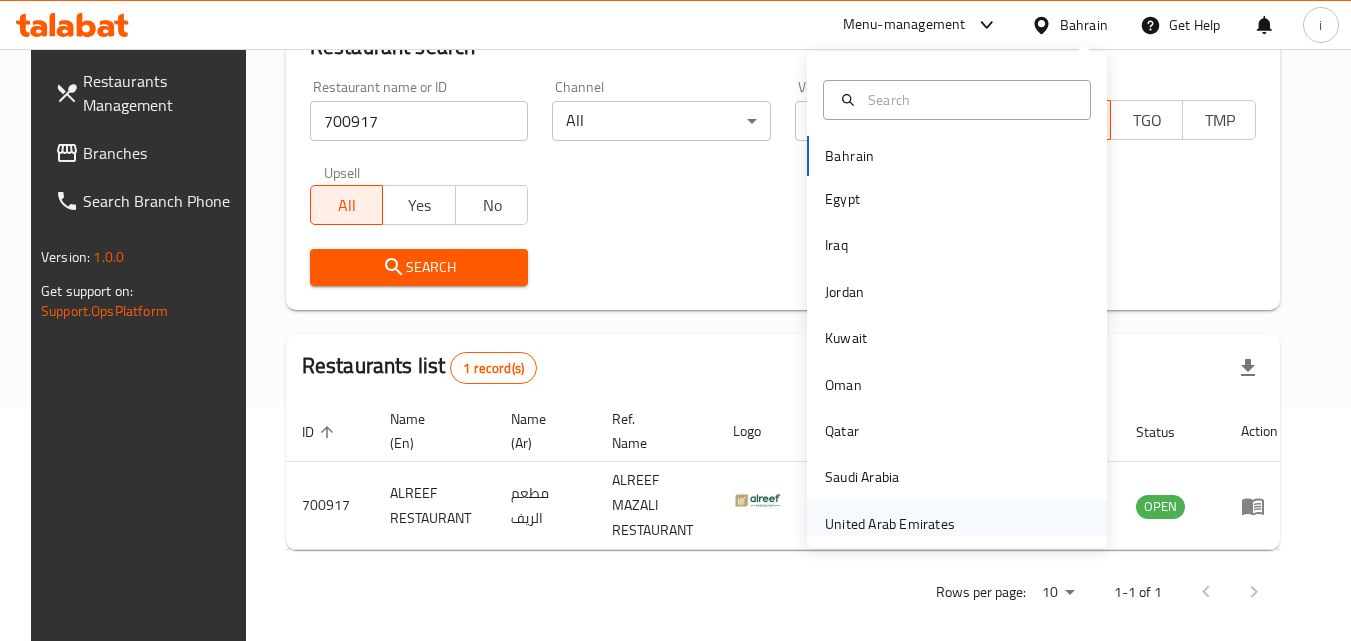 click on "United Arab Emirates" at bounding box center (890, 524) 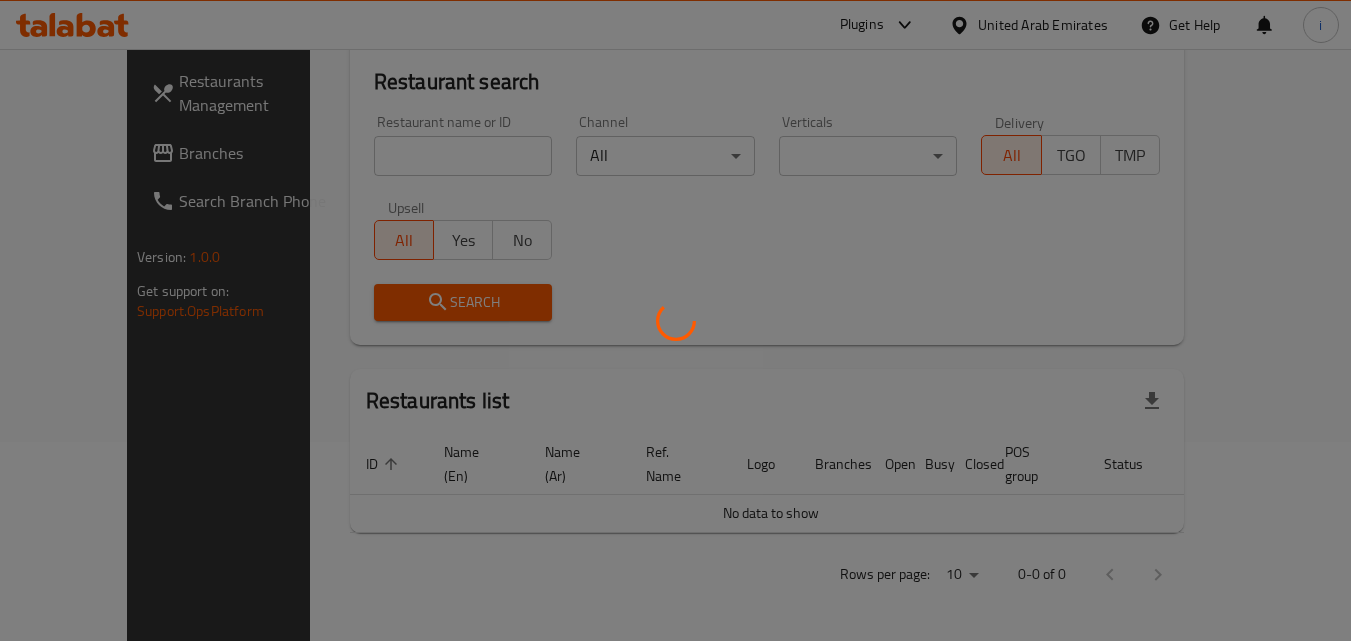 scroll, scrollTop: 176, scrollLeft: 0, axis: vertical 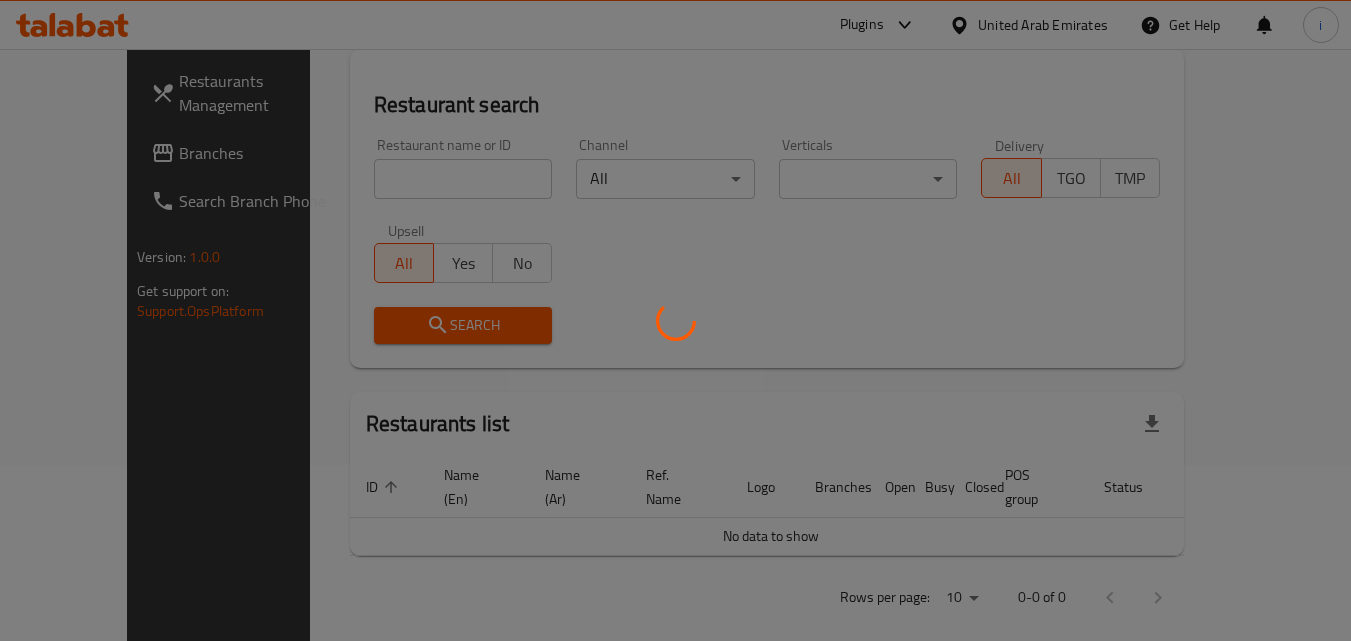 click at bounding box center [675, 320] 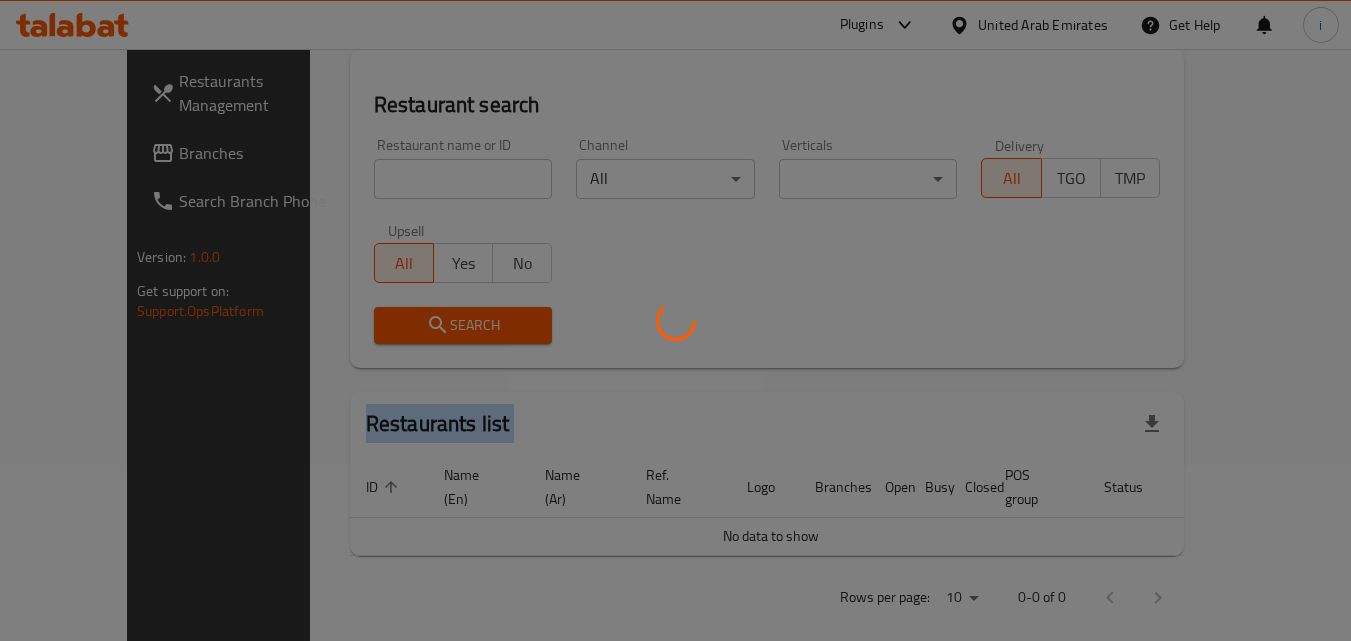 click at bounding box center [675, 320] 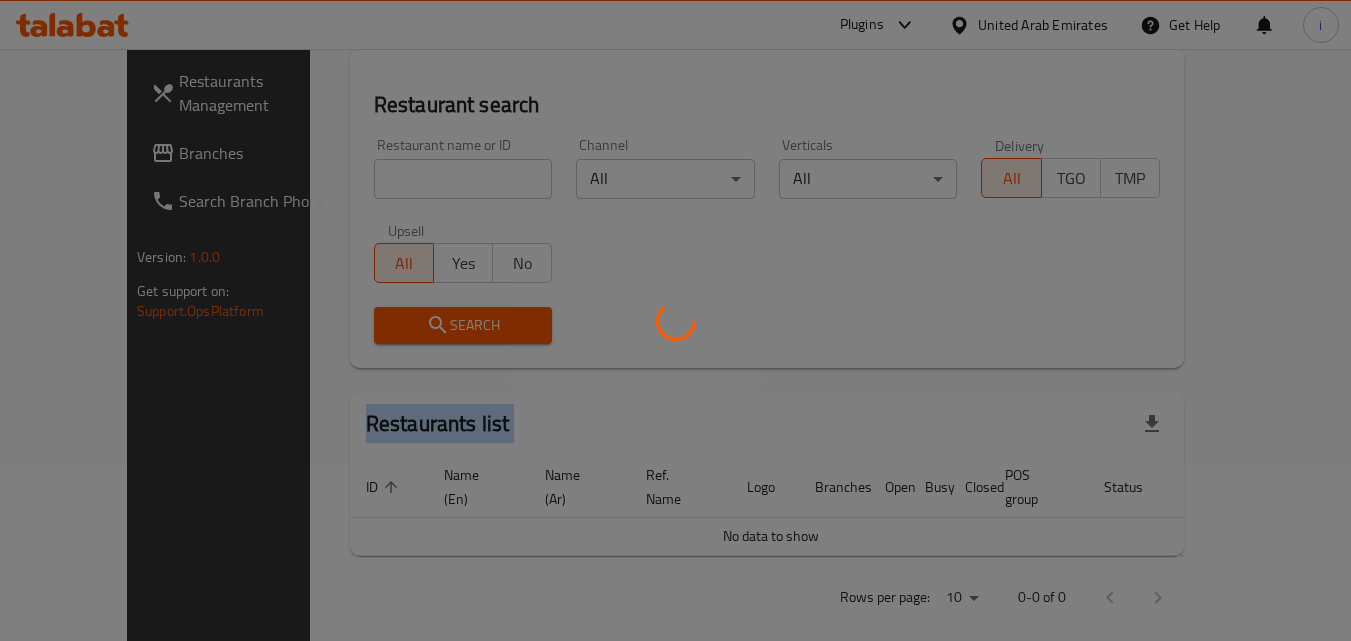 click at bounding box center [675, 320] 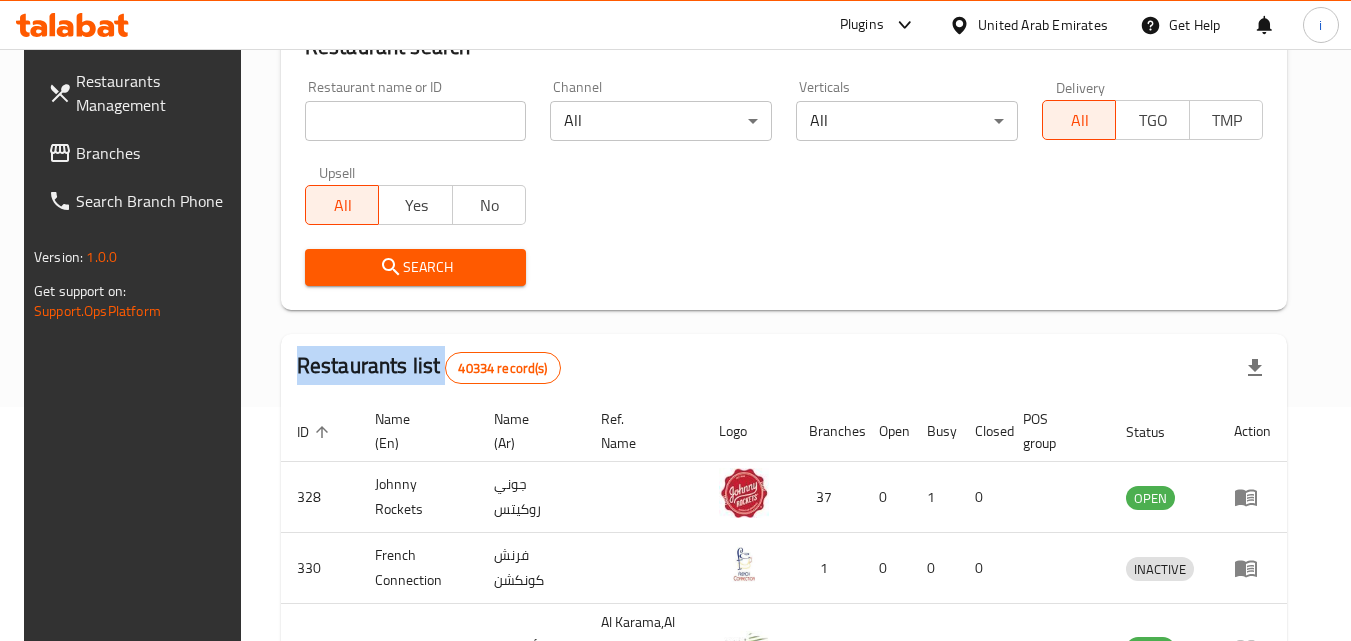 click on "Restaurants Management   Branches   Search Branch Phone  Version:    1.0.0  Get support on:    Support.OpsPlatform Home / Menu management Menu management Restaurant search Restaurant name or ID Restaurant name or ID Channel All ​ Verticals All ​ Delivery All TGO TMP Upsell All Yes No   Search Restaurants list   40334 record(s) ID sorted ascending Name (En) Name (Ar) Ref. Name Logo Branches Open Busy Closed POS group Status Action 328 Johnny Rockets جوني روكيتس 37 0 1 0 OPEN 330 French Connection فرنش كونكشن 1 0 0 0 INACTIVE 339 Arz Lebanon أرز لبنان Al Karama,Al Barsha & Mirdif 9 1 0 2 OPEN 340 Mega Wraps ميجا رابس 3 0 0 0 INACTIVE 342 Sandella's Flatbread Cafe سانديلاز فلات براد 7 0 0 0 INACTIVE 343 Dragon Hut كوخ التنين 1 0 0 0 INACTIVE 348 Thai Kitchen المطبخ التايلندى 1 0 0 0 INACTIVE 349 Mughal  موغل 1 0 0 0 HIDDEN 350 HOT N COOL (Old) هوت و كول 1 0 0 0 INACTIVE 355 Al Habasha  الحبشة 11 1 0 0 HIDDEN 10" at bounding box center [676, 508] 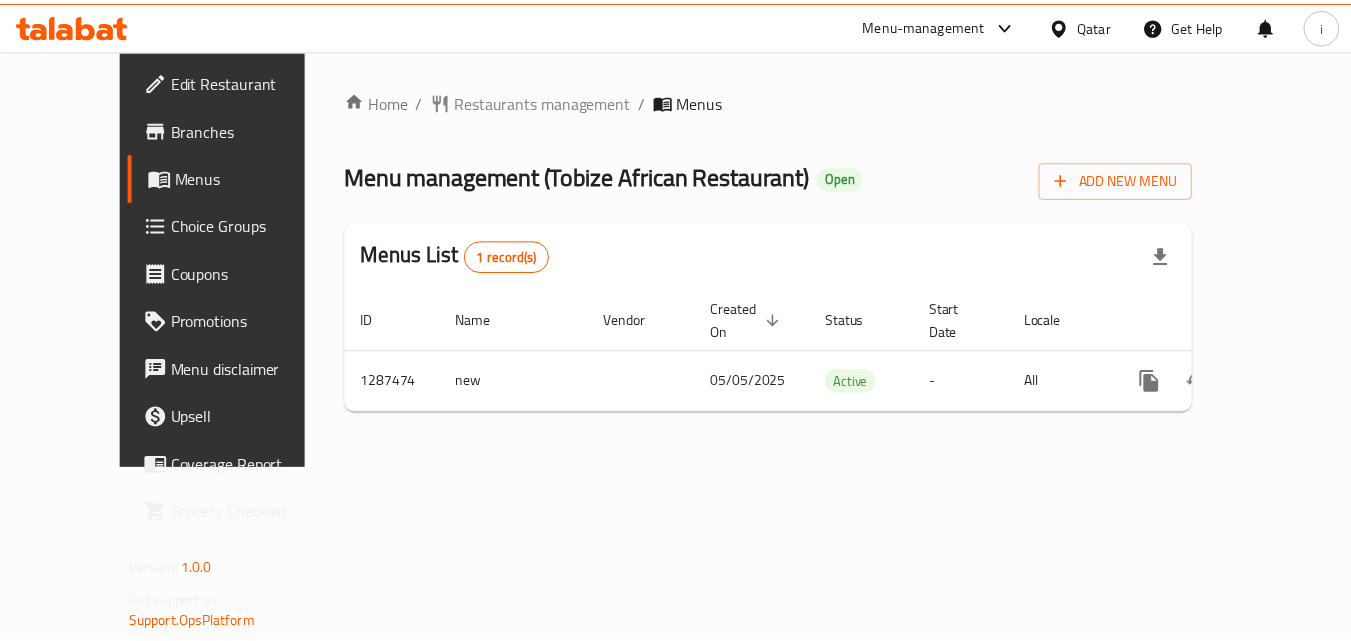 scroll, scrollTop: 0, scrollLeft: 0, axis: both 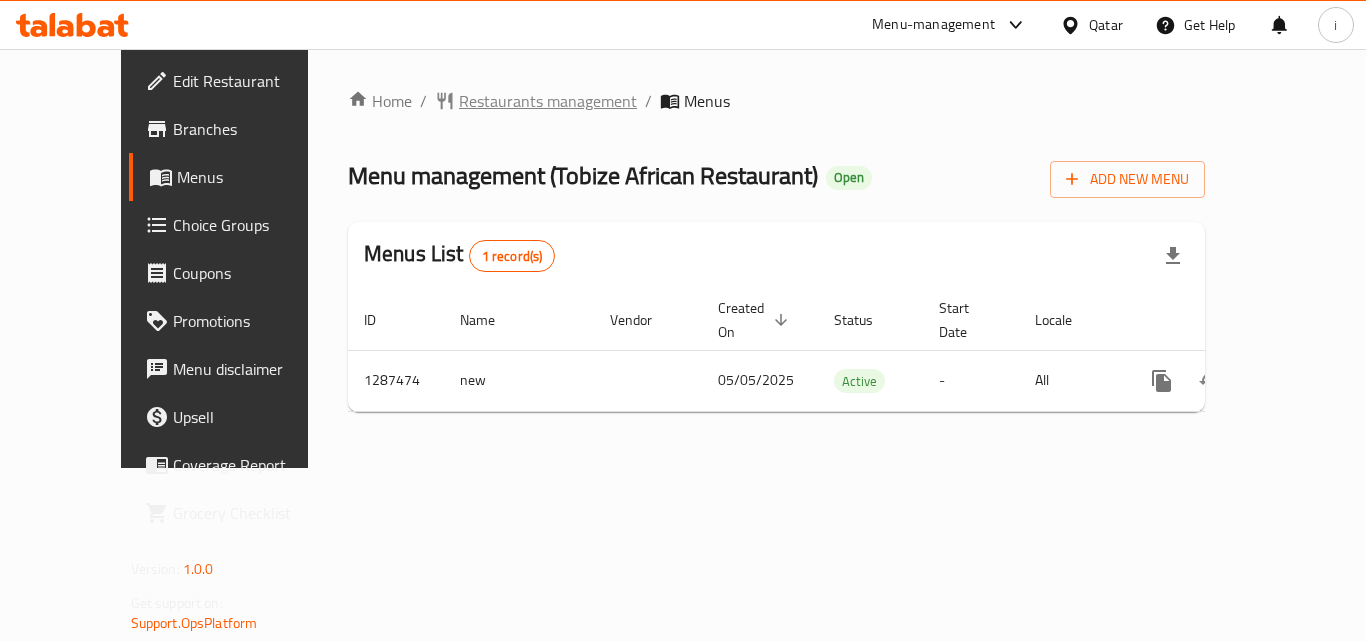 click on "Restaurants management" at bounding box center [548, 101] 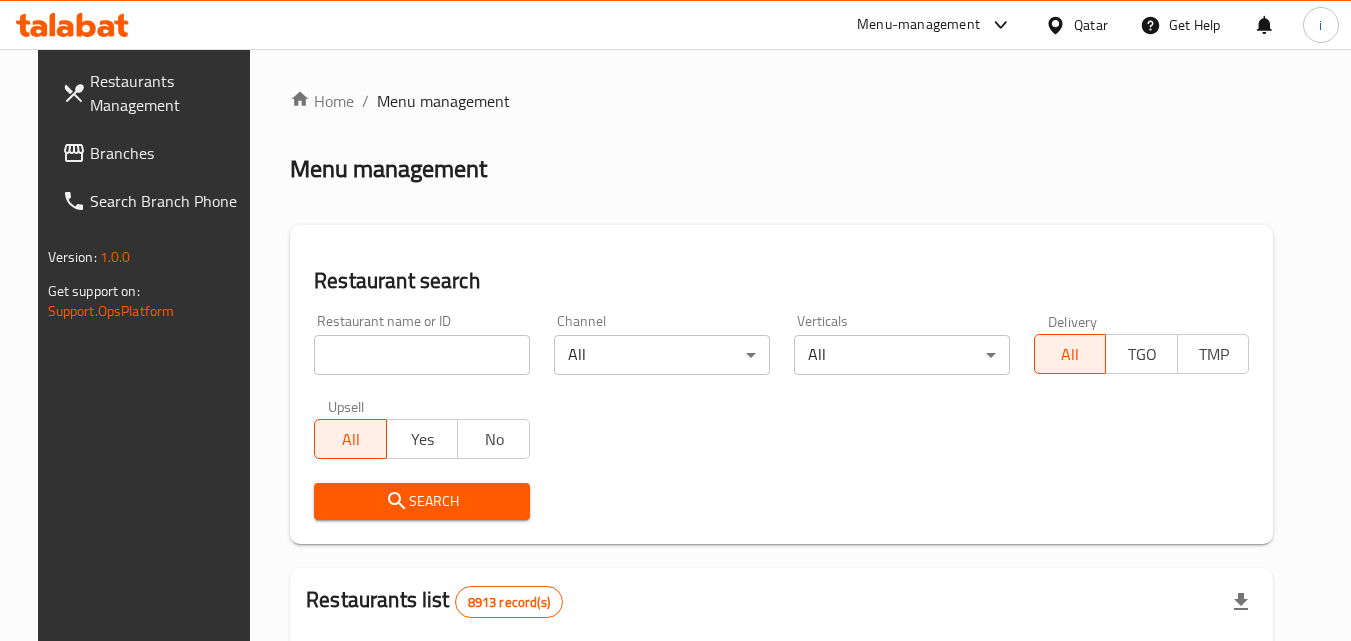click at bounding box center (422, 355) 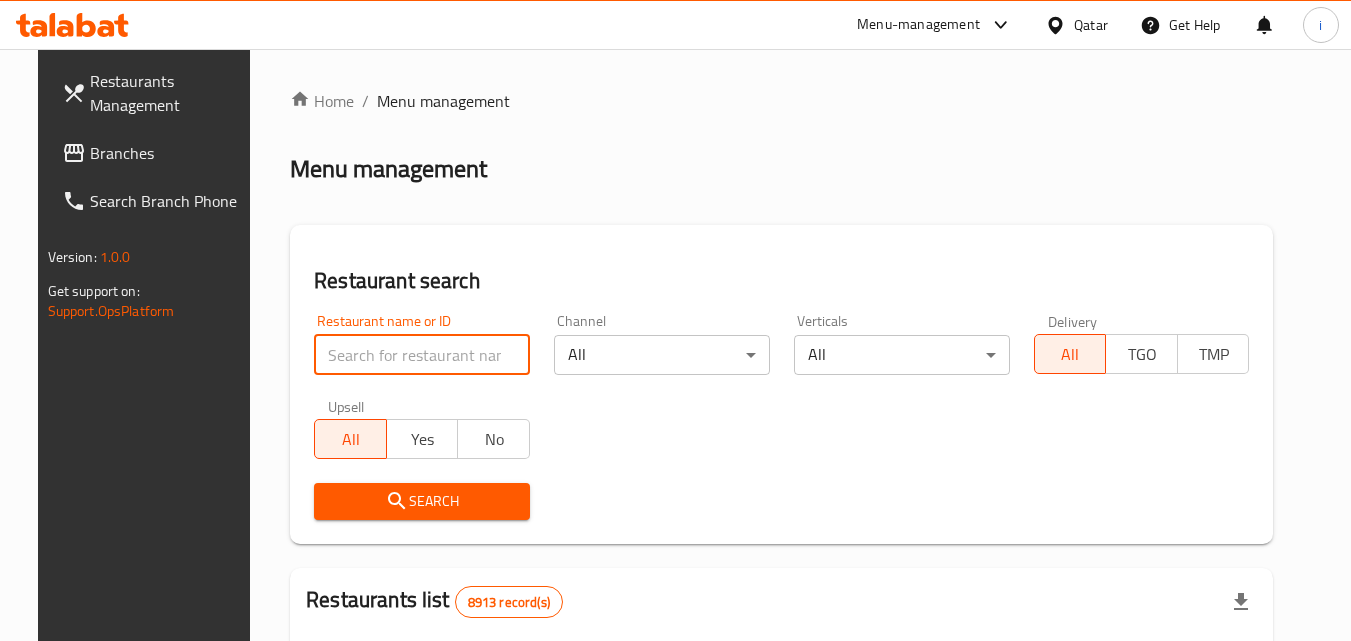 type on "v" 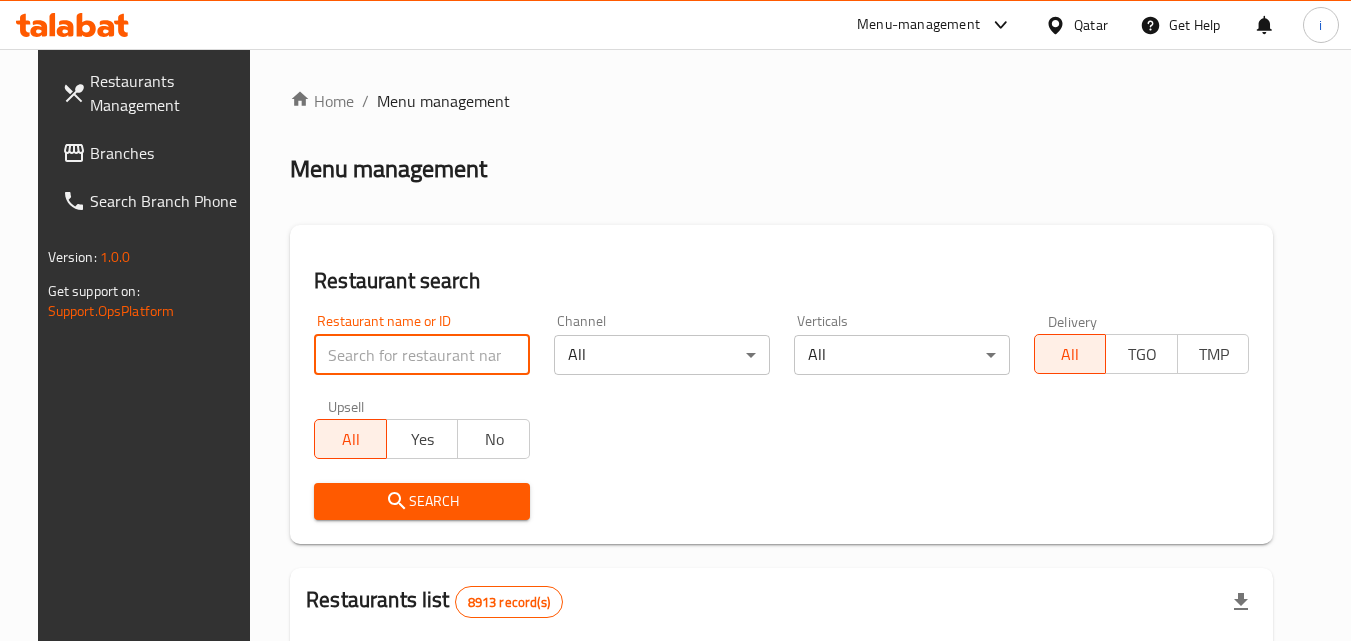 paste on "696709" 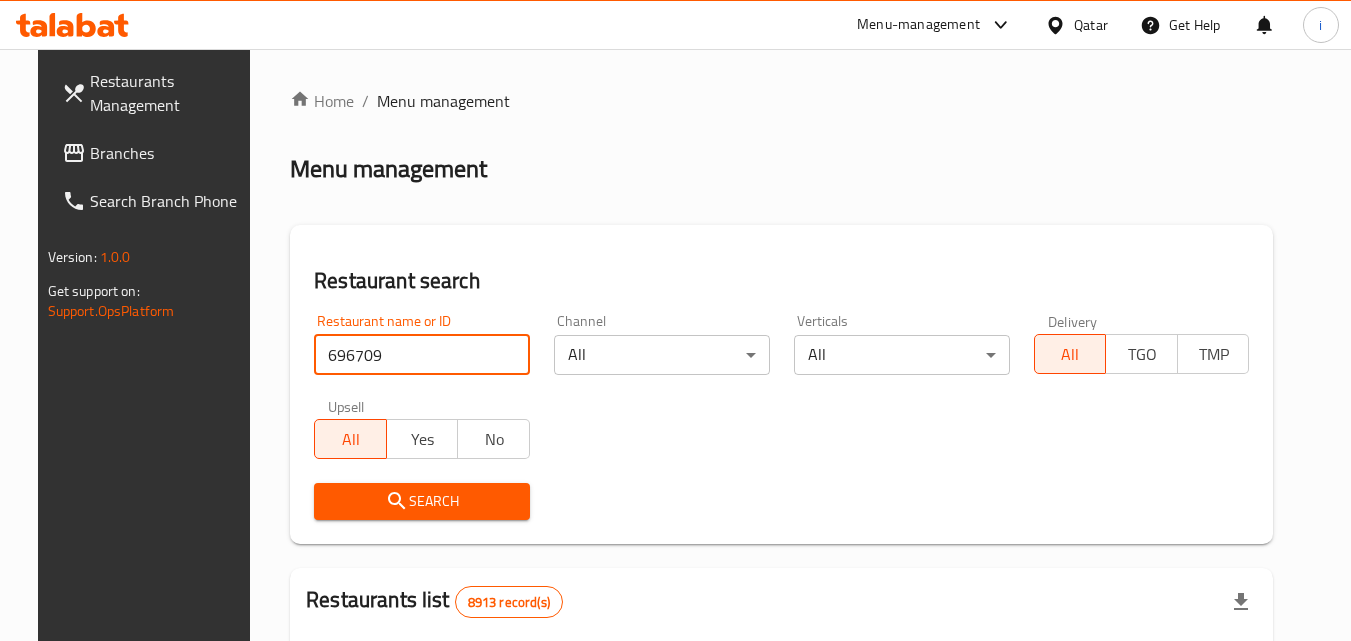 type on "696709" 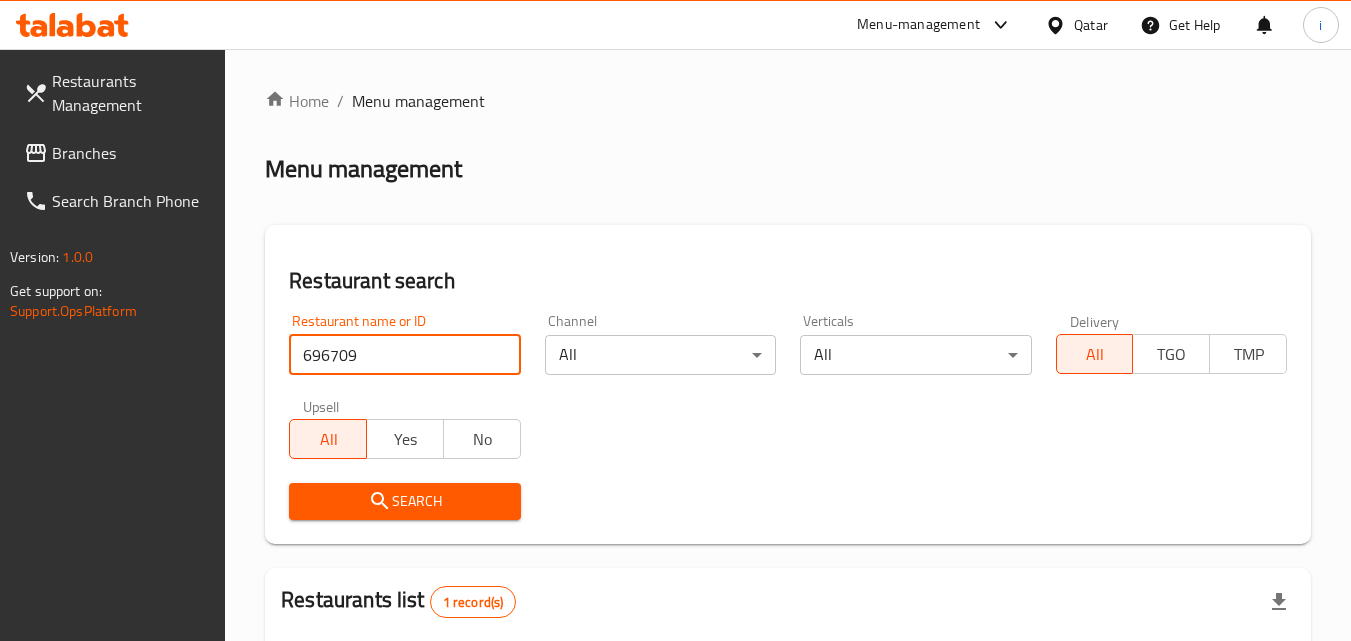 scroll, scrollTop: 251, scrollLeft: 0, axis: vertical 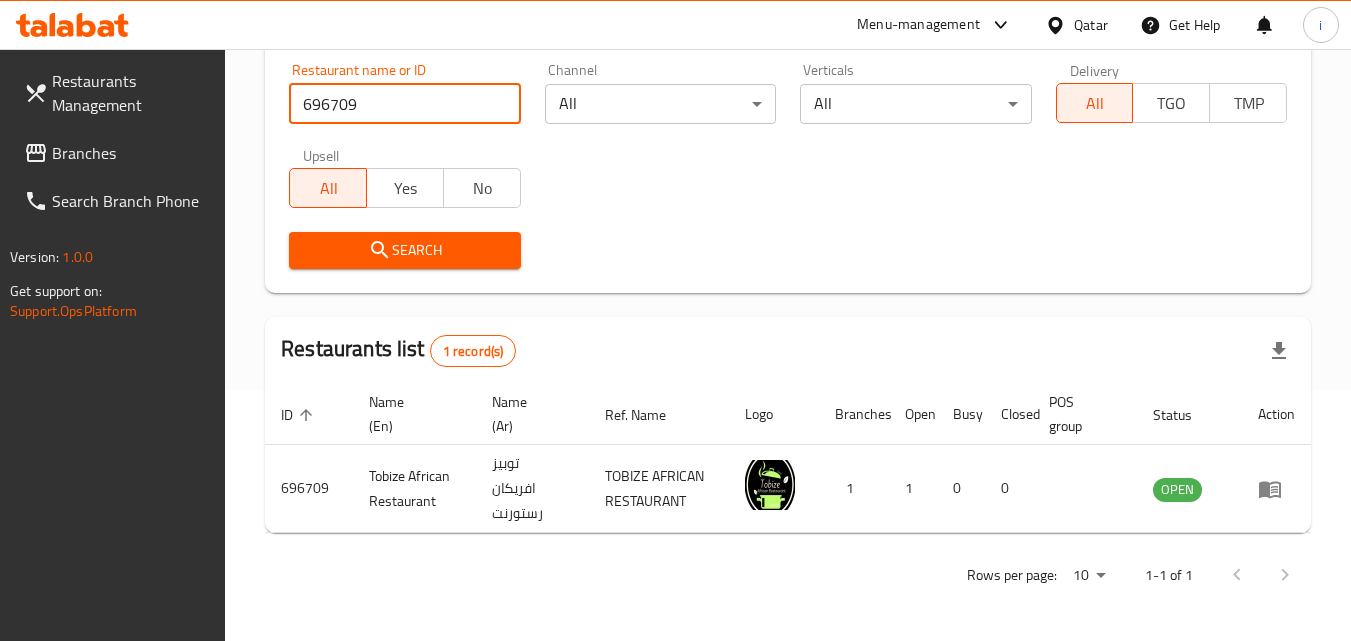 click at bounding box center [1059, 25] 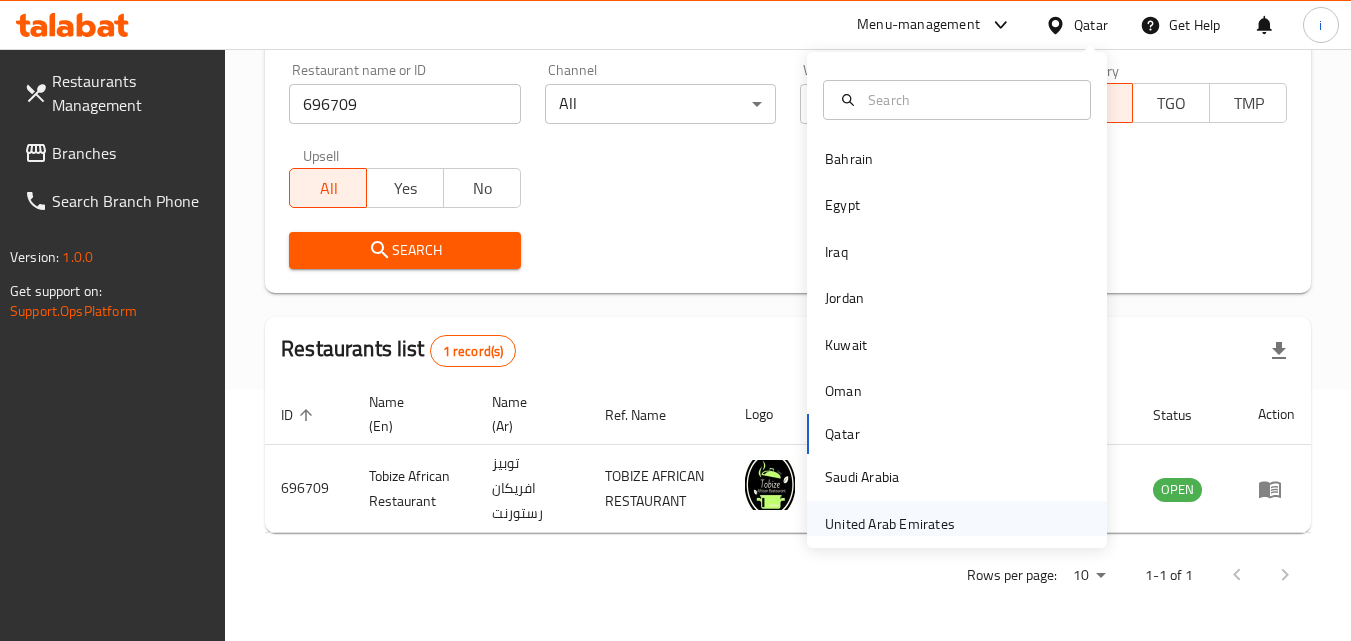 click on "United Arab Emirates" at bounding box center (890, 524) 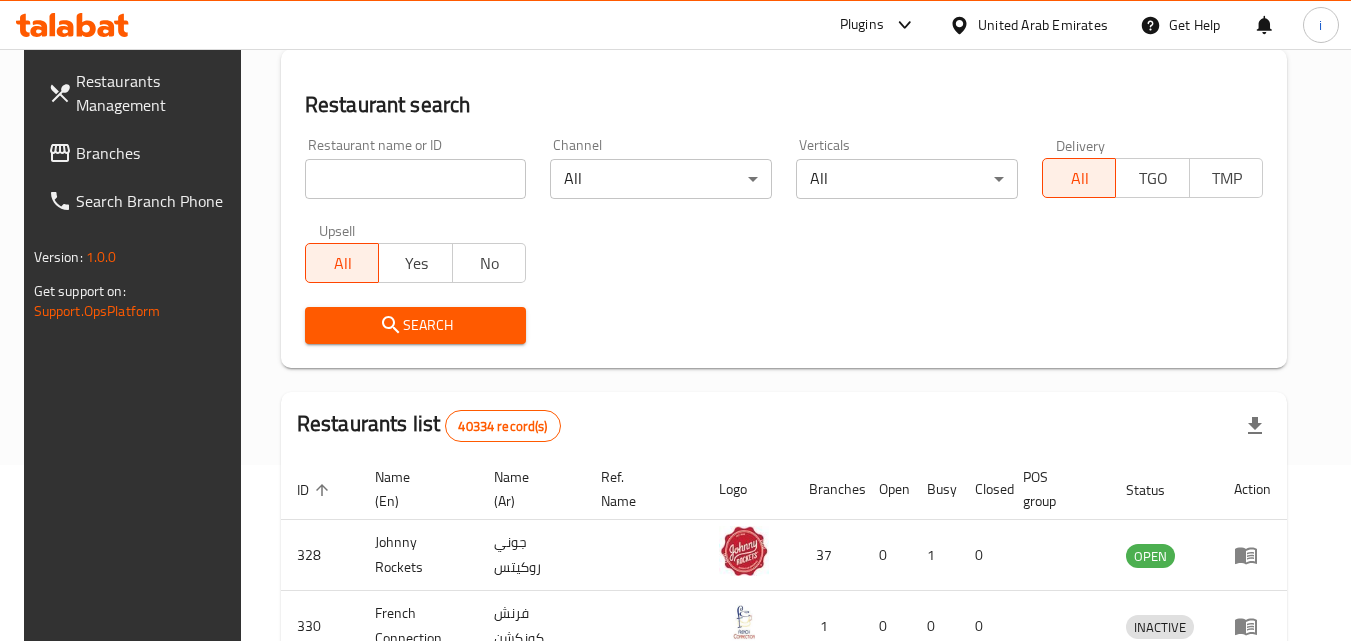 scroll, scrollTop: 251, scrollLeft: 0, axis: vertical 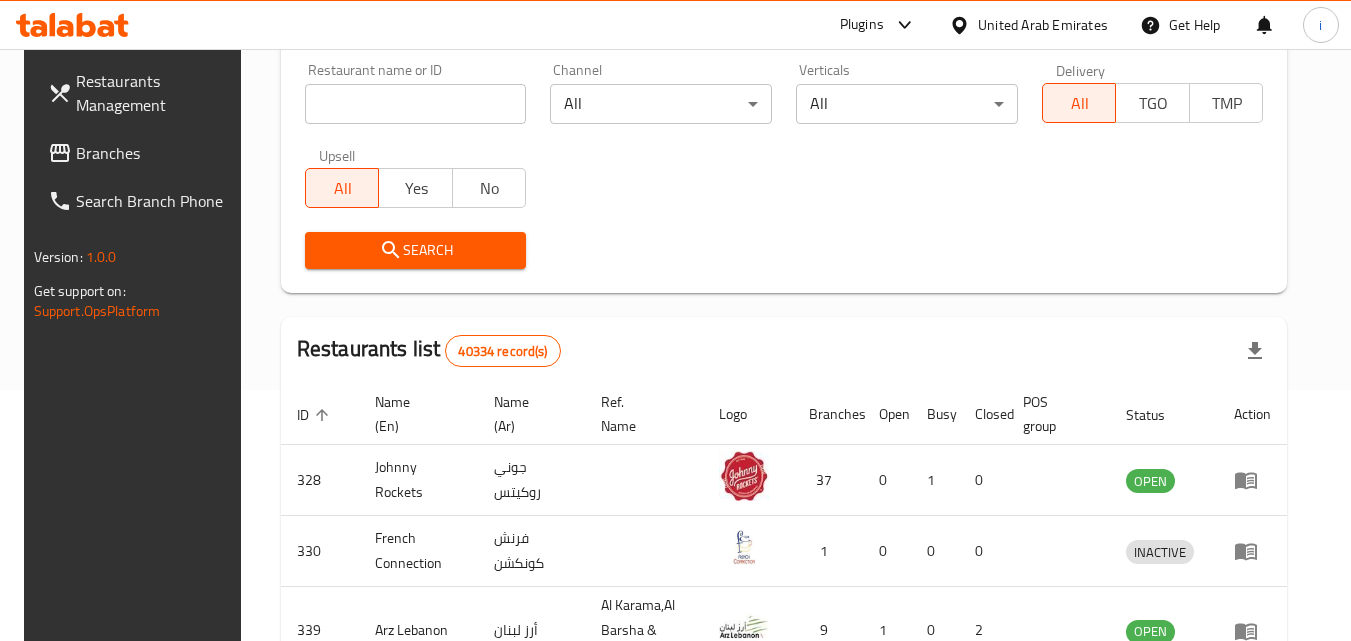 click 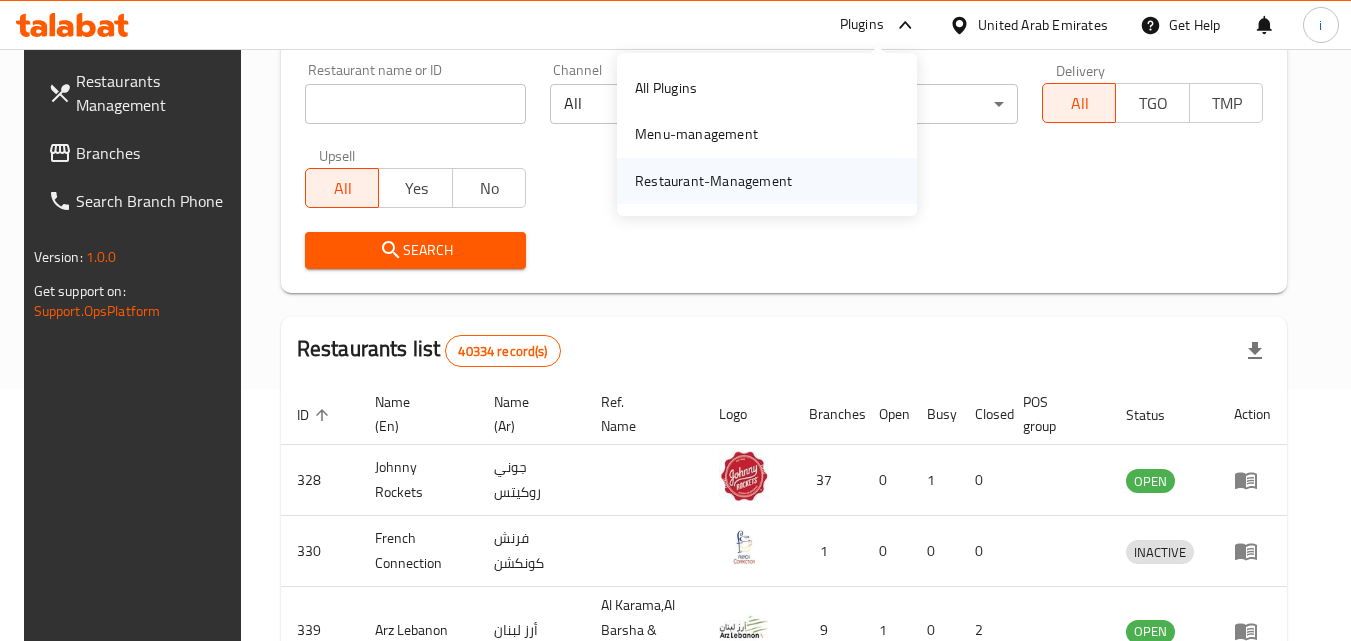click on "Restaurant-Management" at bounding box center [713, 181] 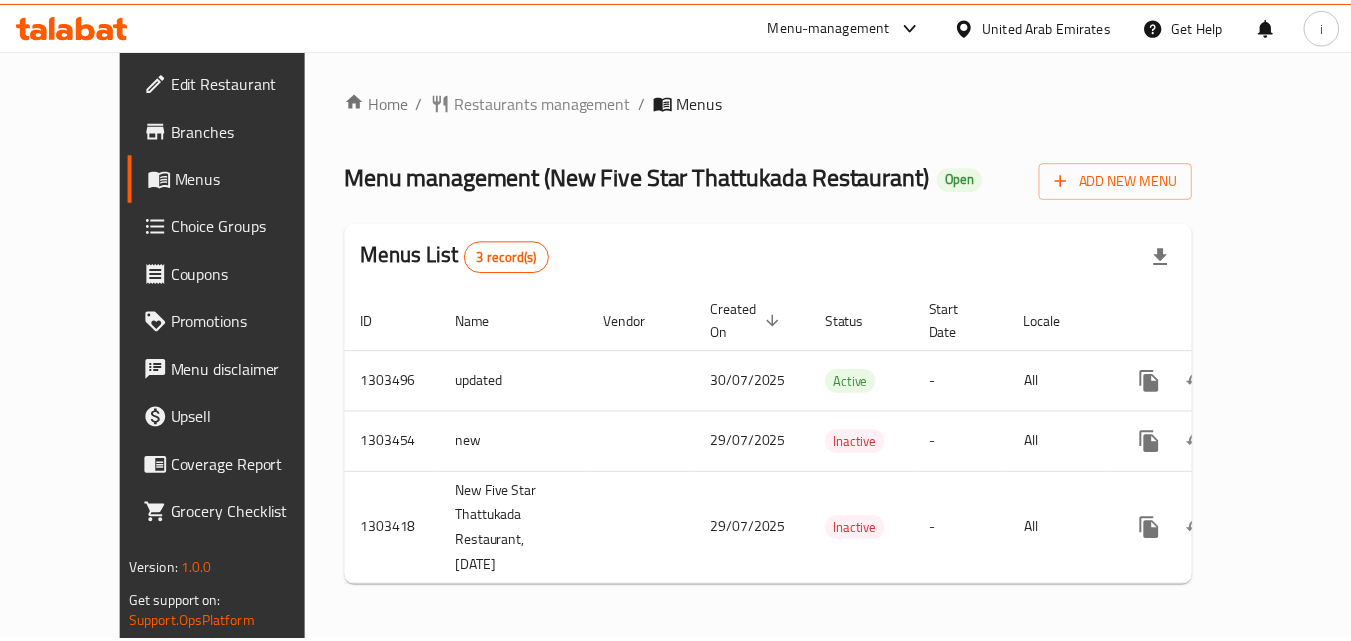 scroll, scrollTop: 0, scrollLeft: 0, axis: both 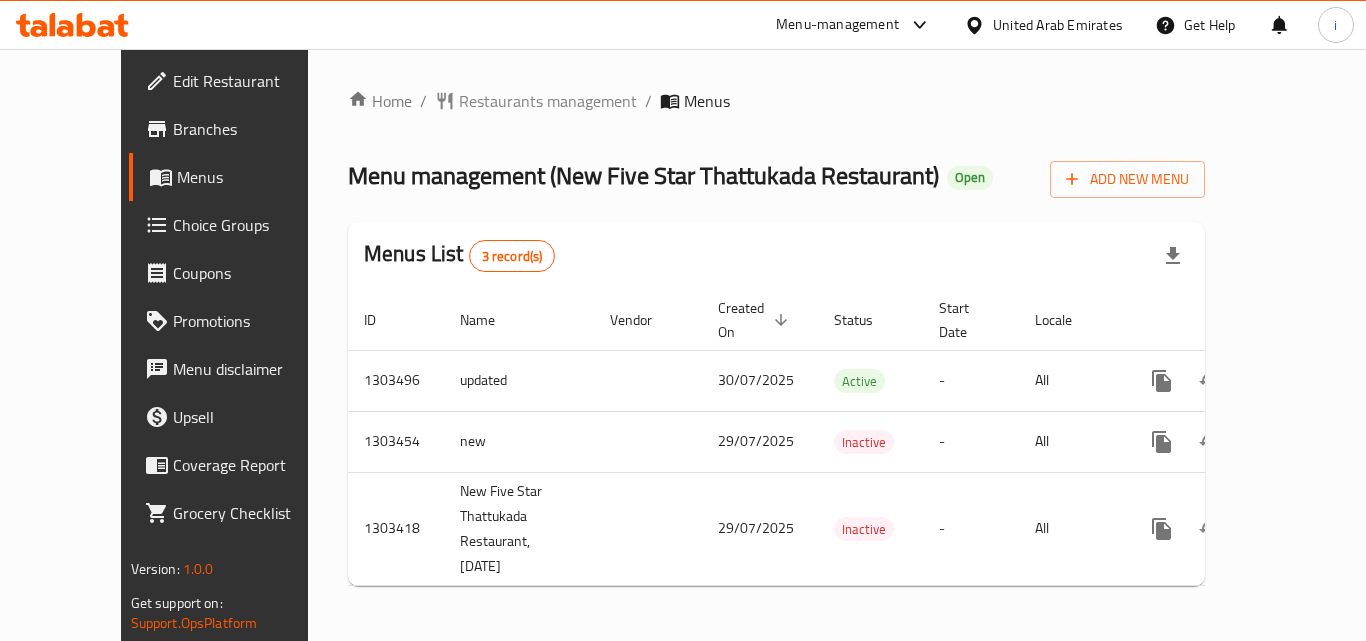 click on "United Arab Emirates" at bounding box center [1058, 25] 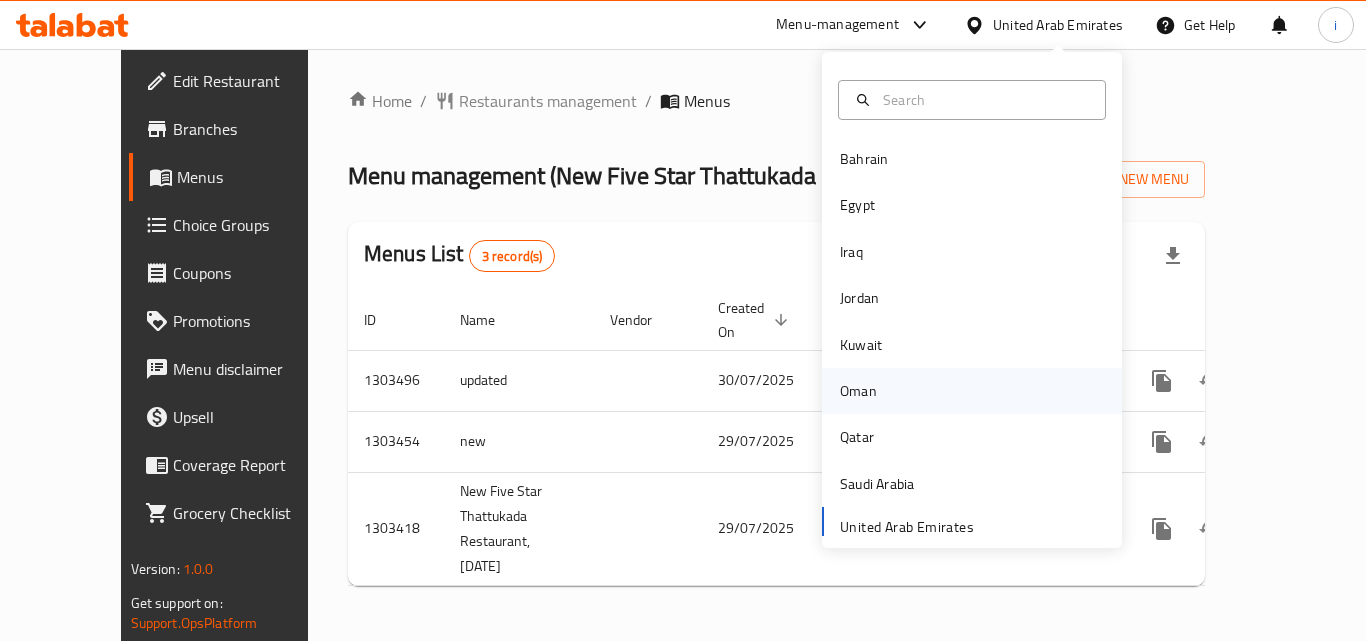 click on "Oman" at bounding box center [858, 391] 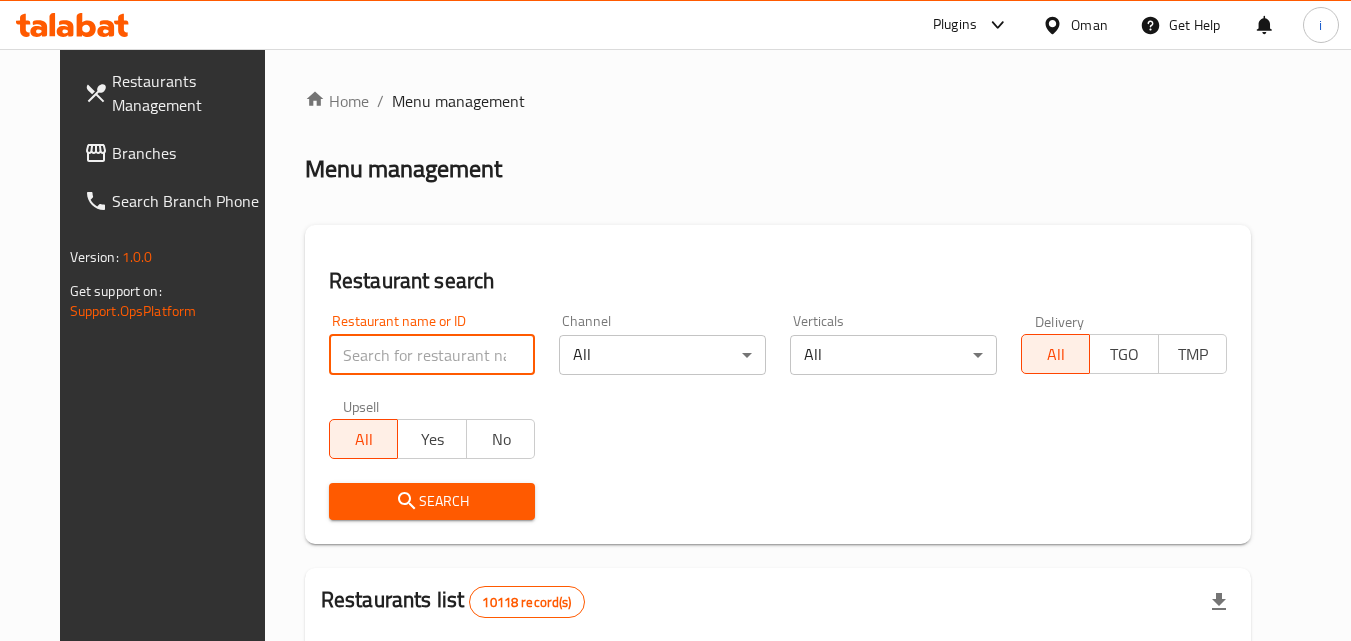 click at bounding box center [432, 355] 